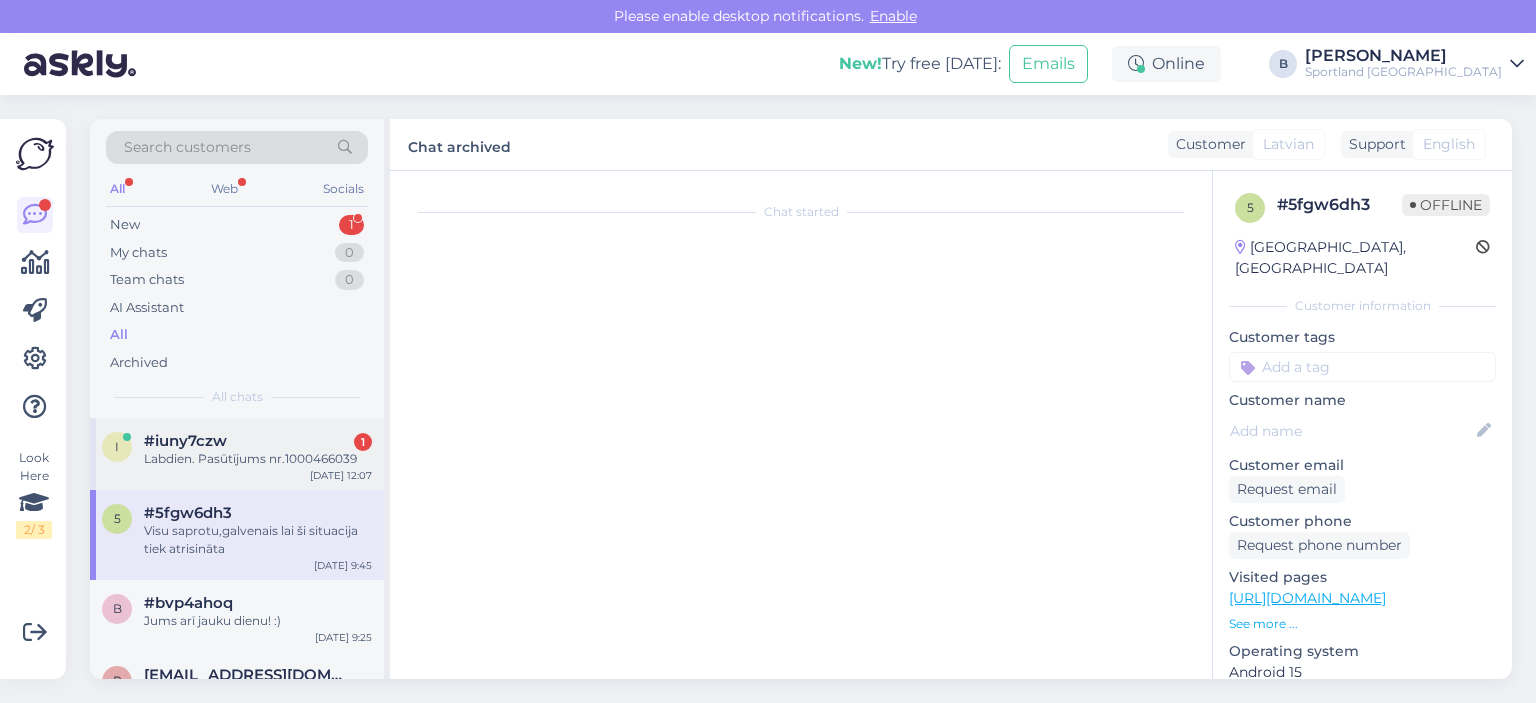 scroll, scrollTop: 0, scrollLeft: 0, axis: both 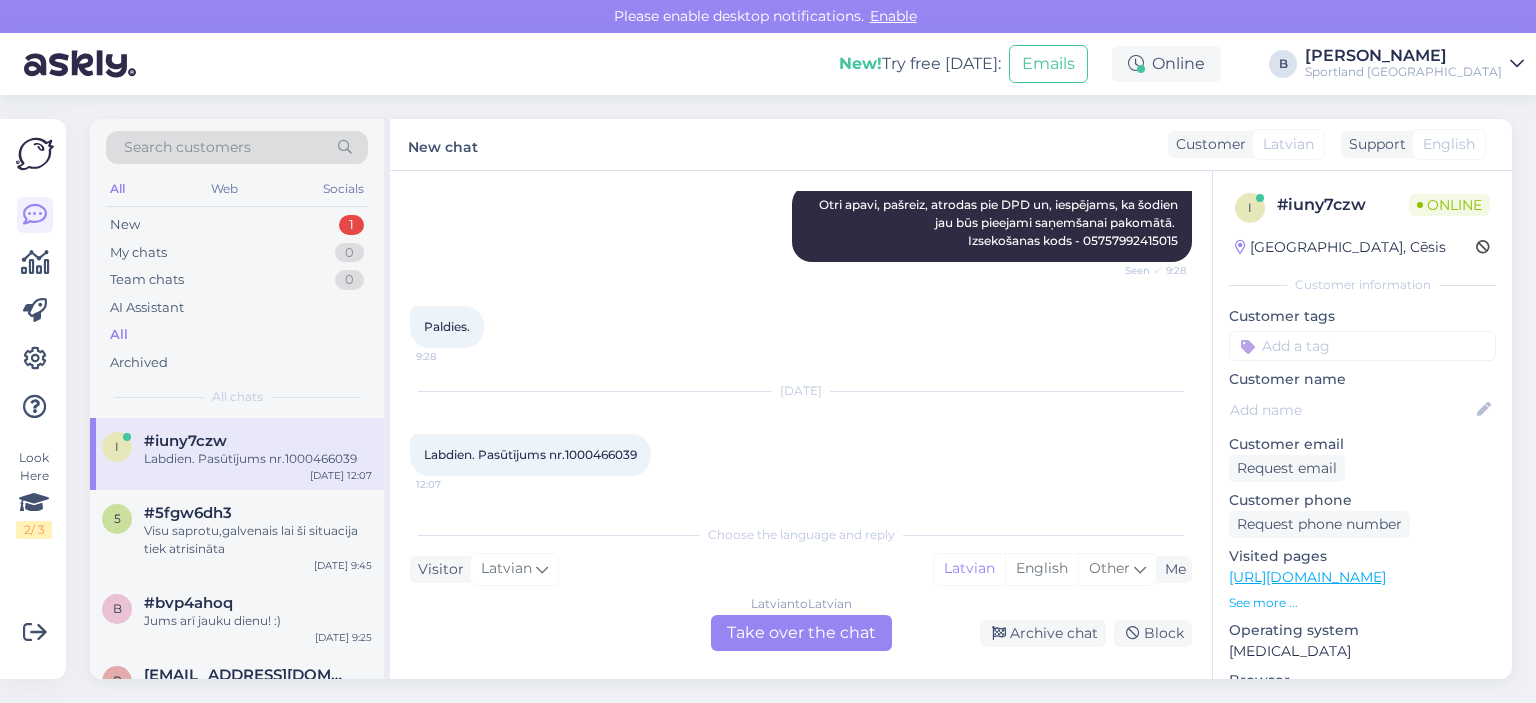 click on "Latvian  to  Latvian Take over the chat" at bounding box center (801, 633) 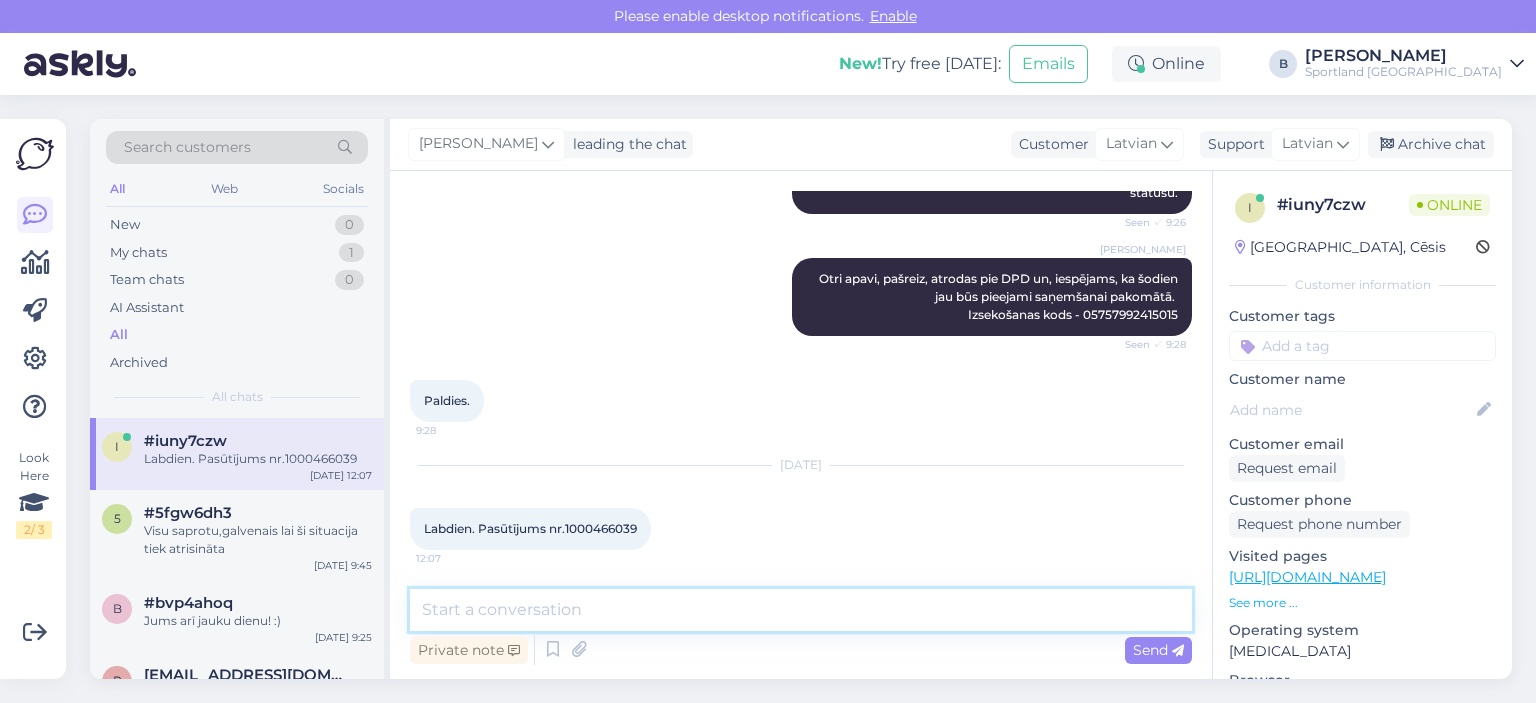 click at bounding box center [801, 610] 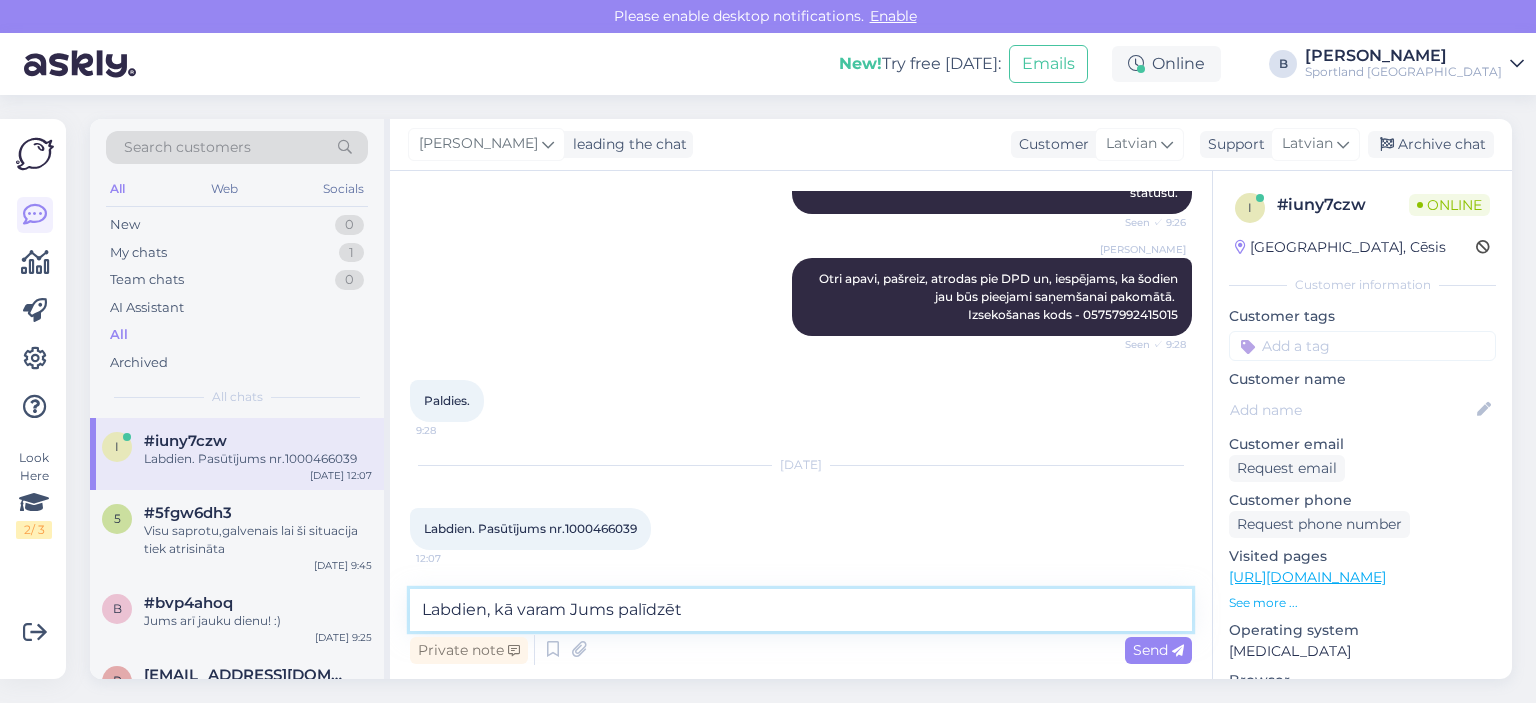 type on "Labdien, kā varam Jums palīdzēt?" 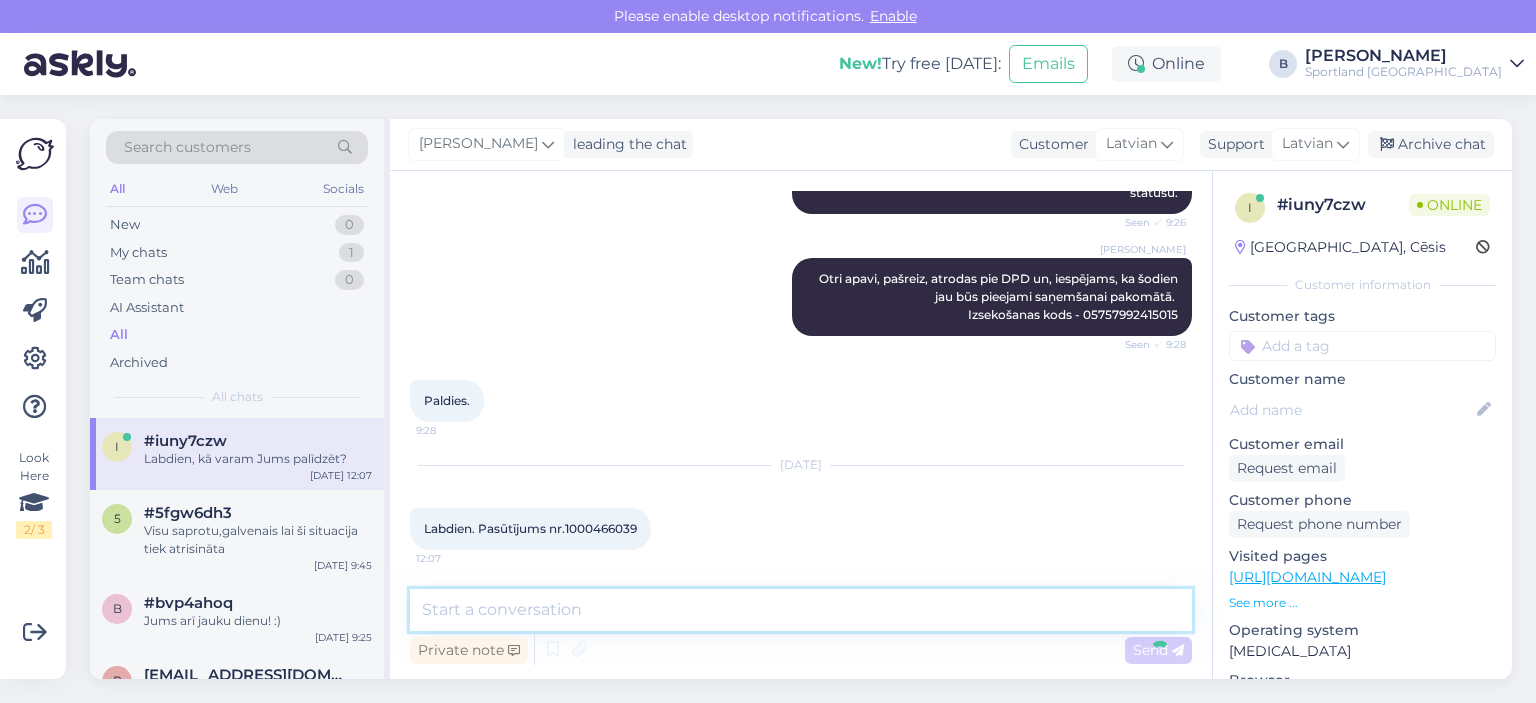 scroll, scrollTop: 2473, scrollLeft: 0, axis: vertical 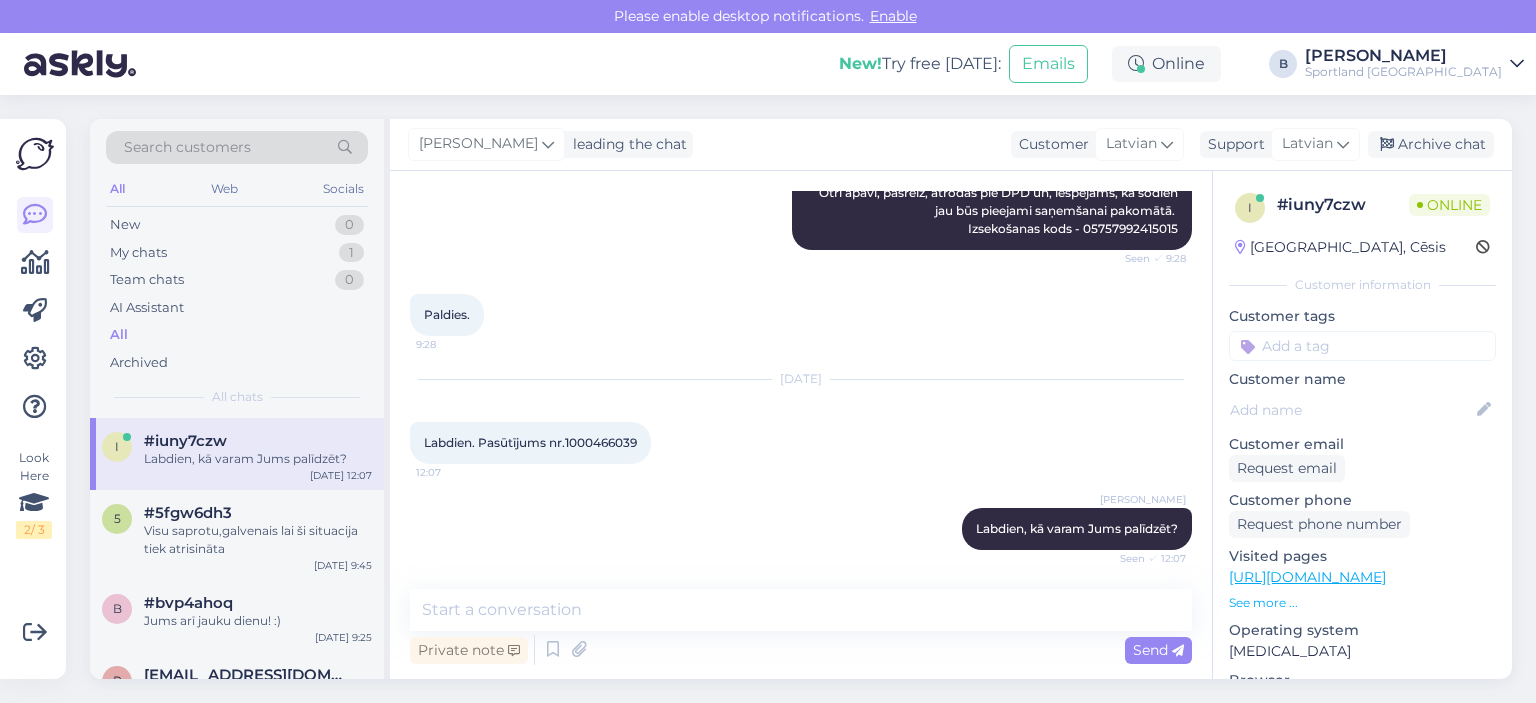 click on "Labdien. Pasūtījums nr.1000466039" at bounding box center (530, 442) 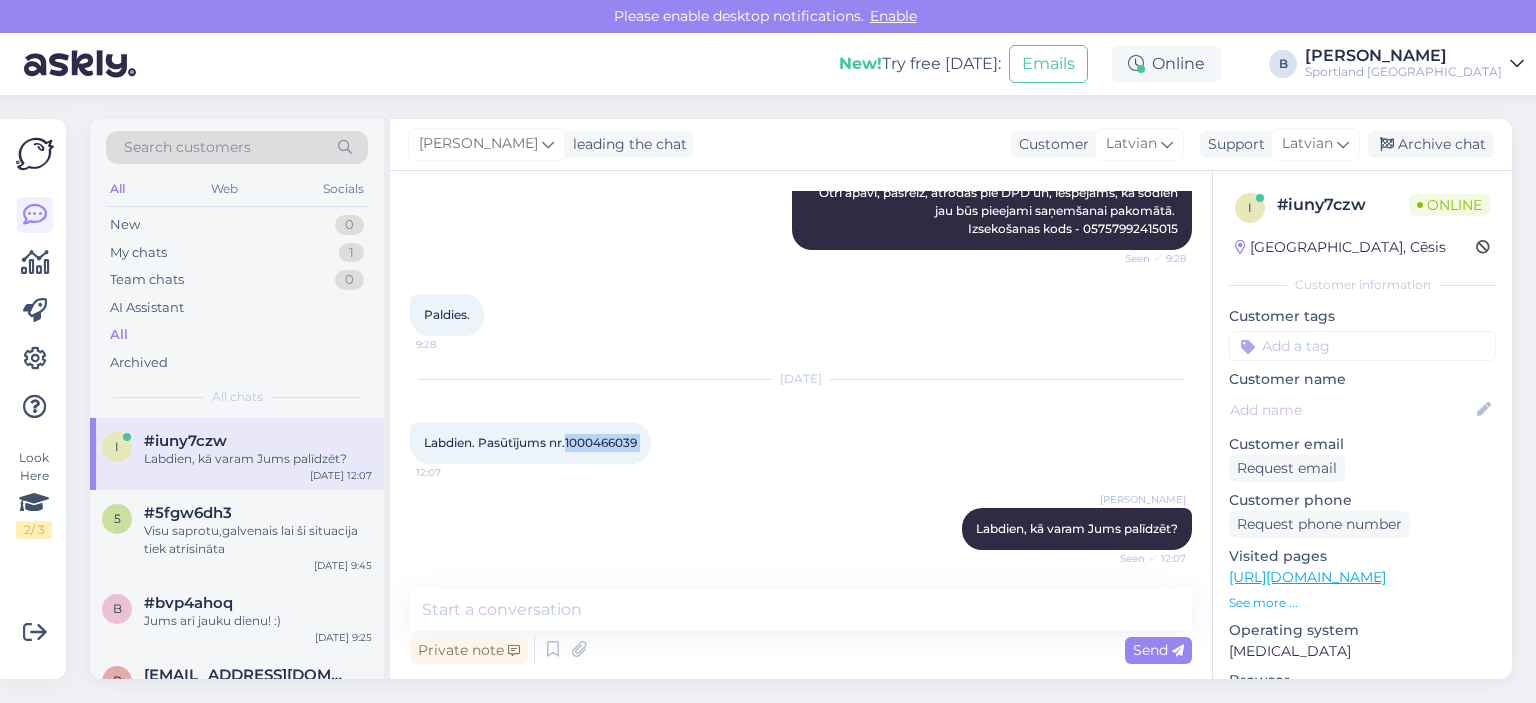 click on "Labdien. Pasūtījums nr.1000466039" at bounding box center [530, 442] 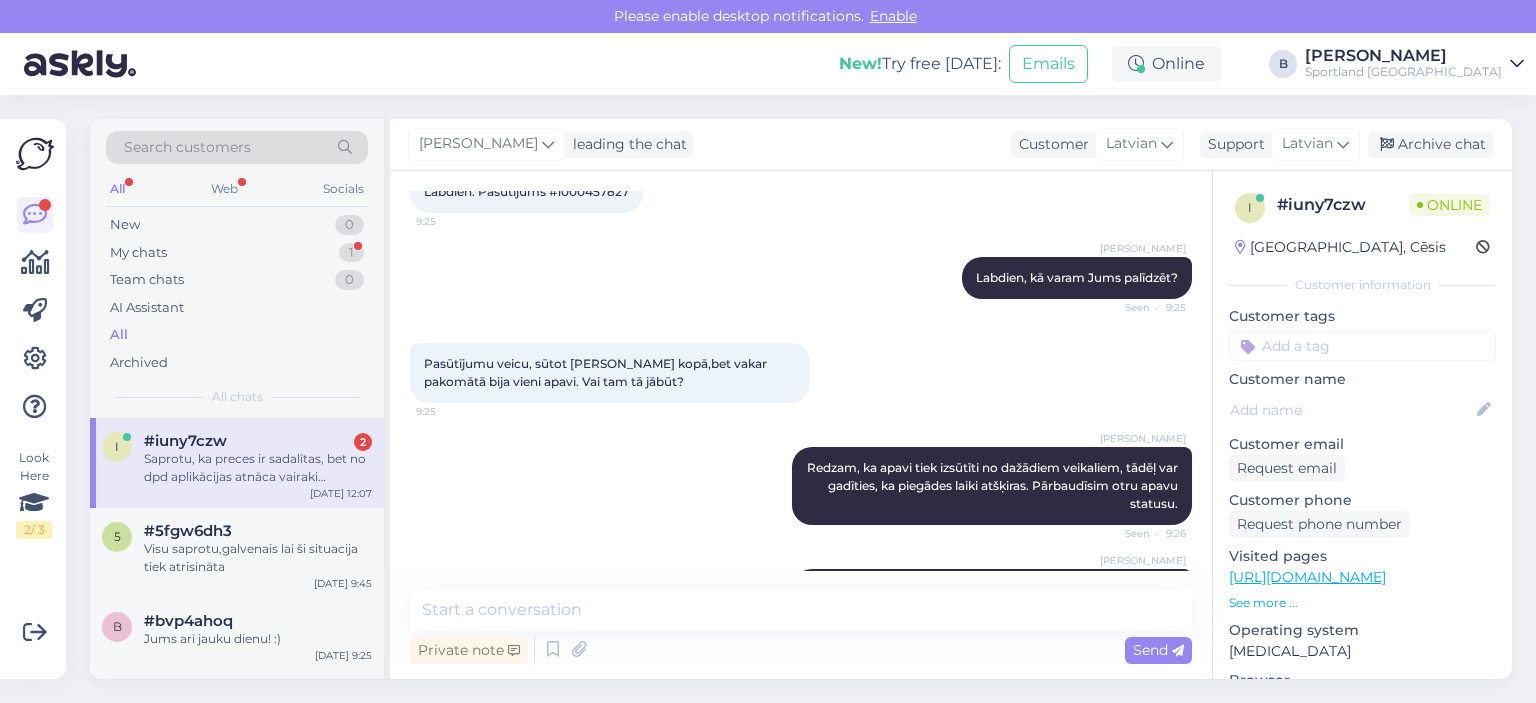 scroll, scrollTop: 2717, scrollLeft: 0, axis: vertical 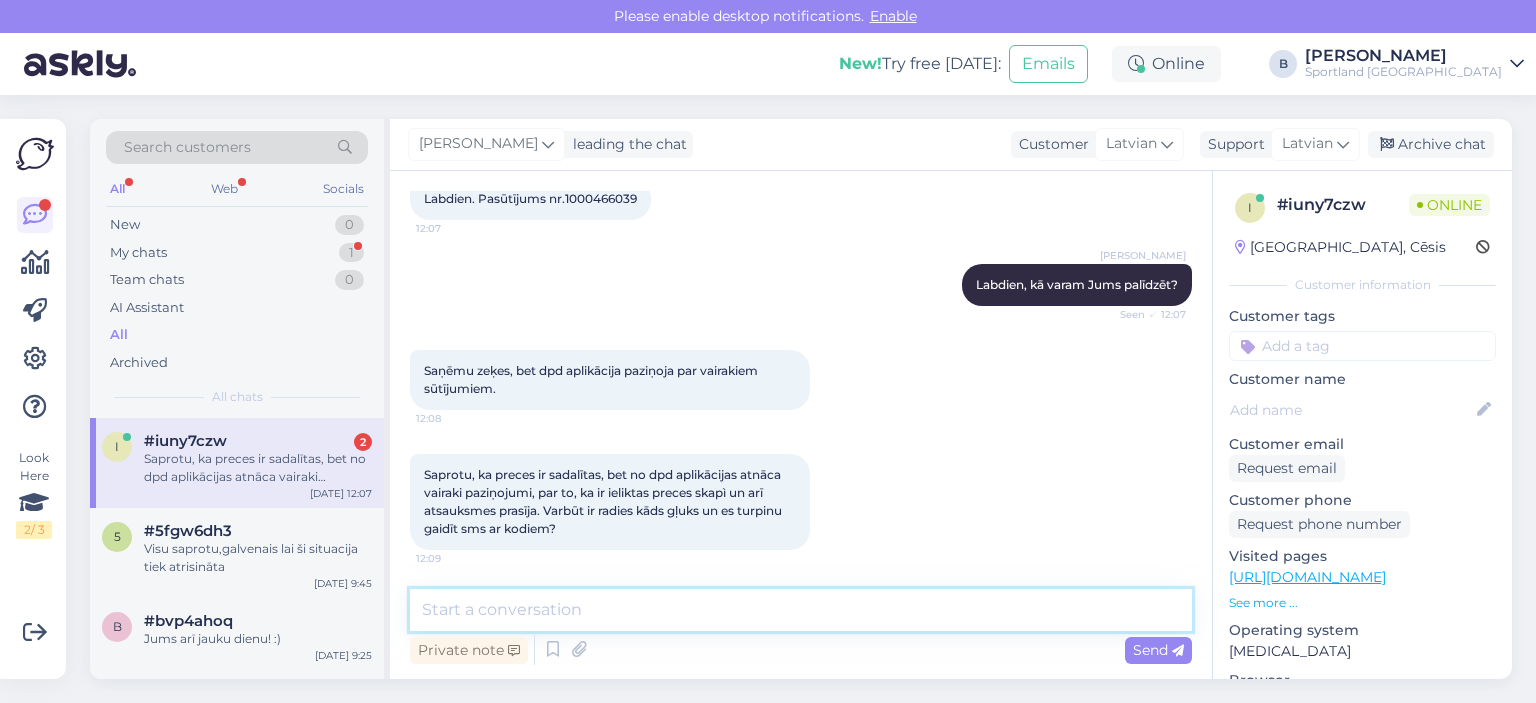 click at bounding box center (801, 610) 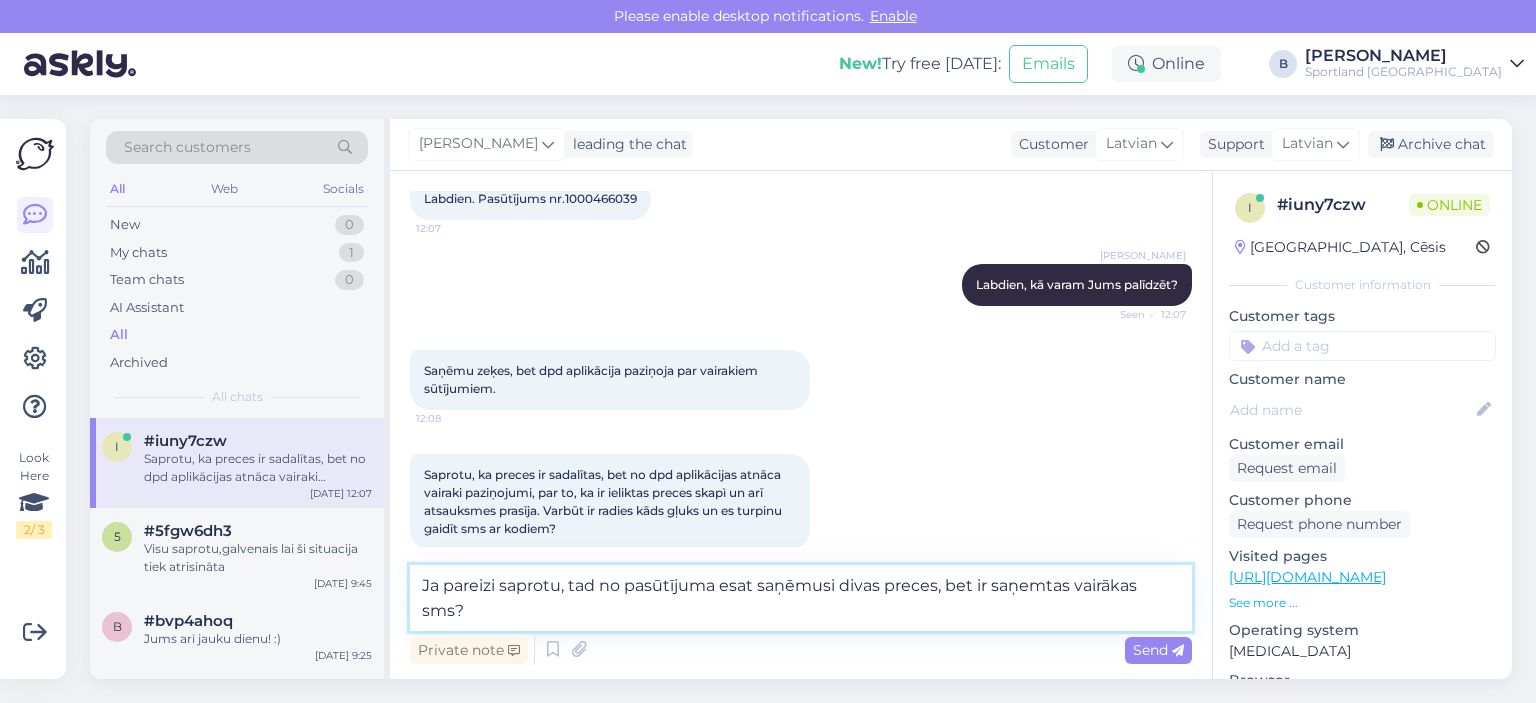 click on "Ja pareizi saprotu, tad no pasūtījuma esat saņēmusi divas preces, bet ir saņemtas vairākas sms?" at bounding box center [801, 598] 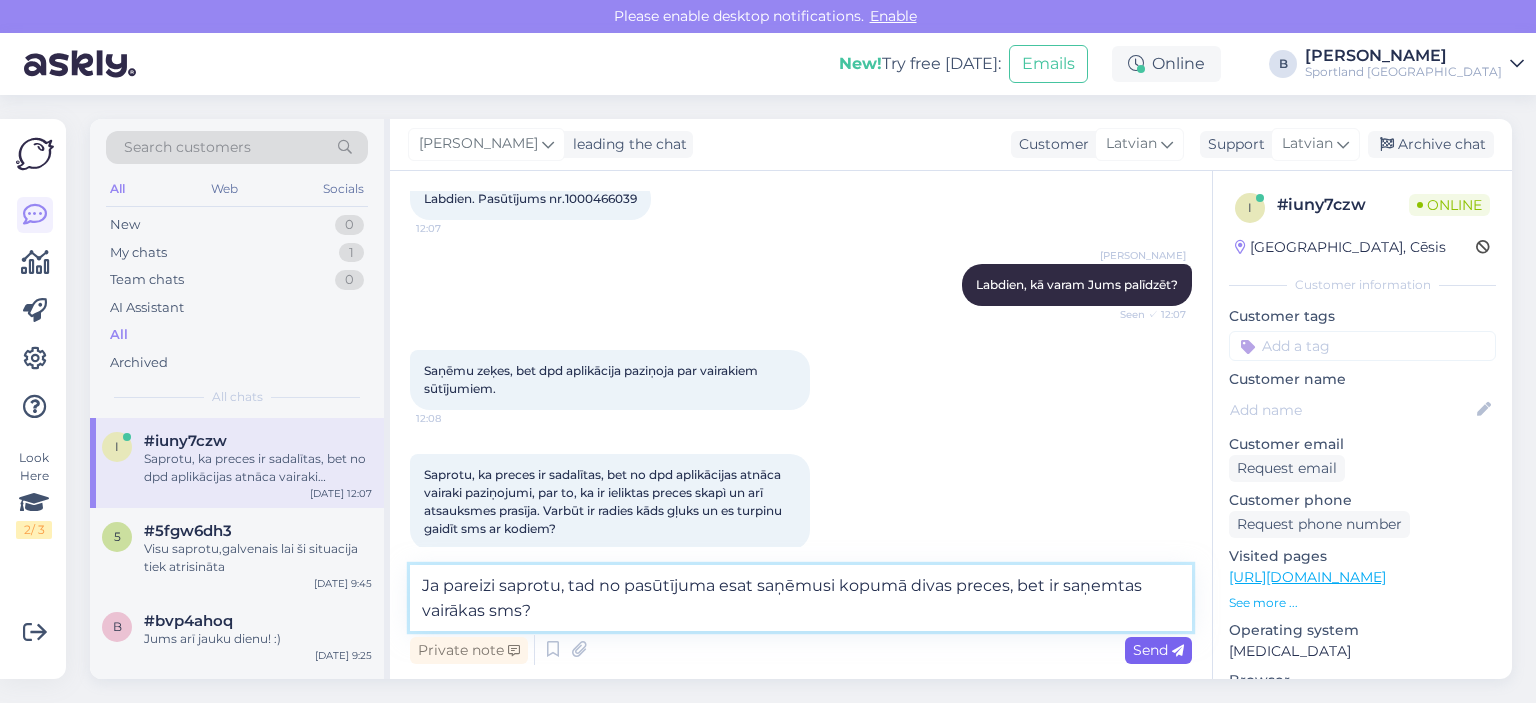 type on "Ja pareizi saprotu, tad no pasūtījuma esat saņēmusi kopumā divas preces, bet ir saņemtas vairākas sms?" 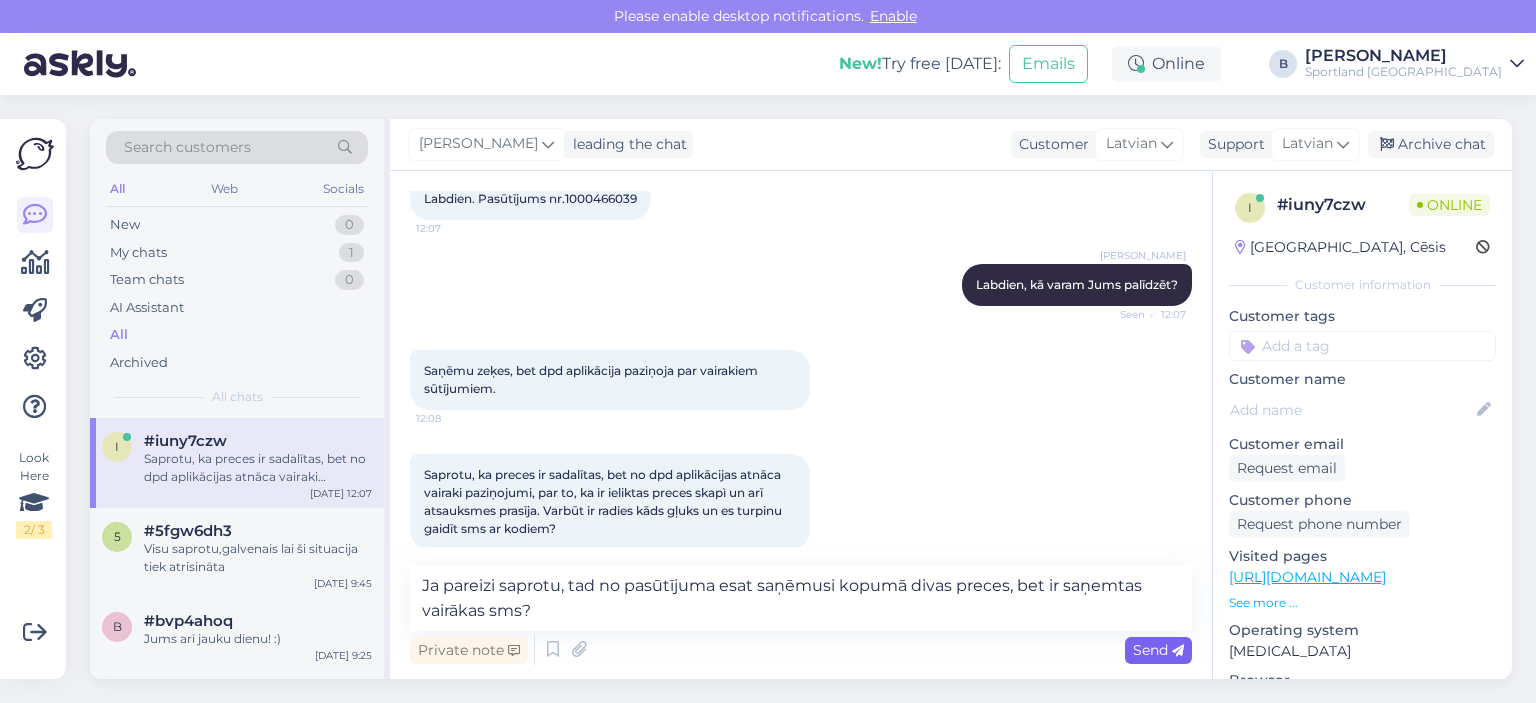 click on "Send" at bounding box center (1158, 650) 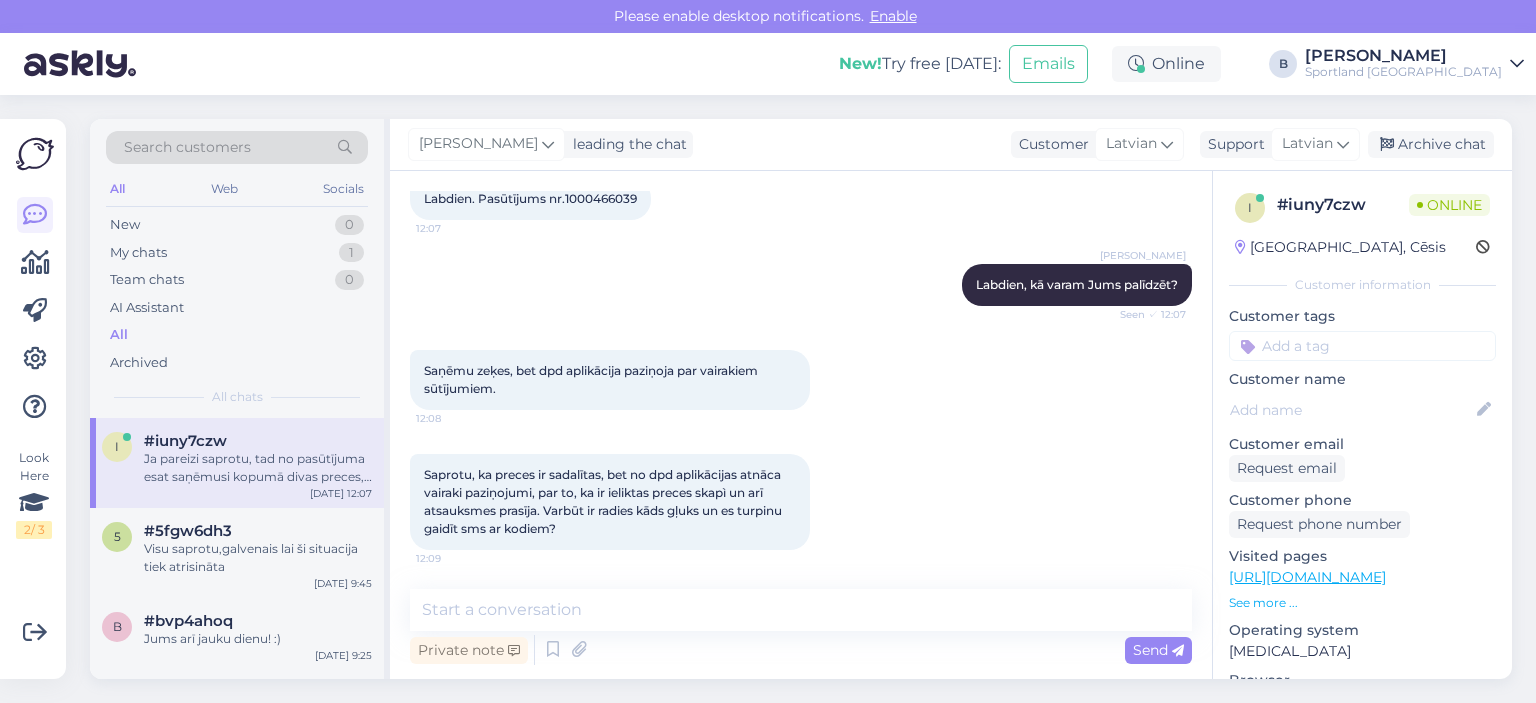 scroll, scrollTop: 2821, scrollLeft: 0, axis: vertical 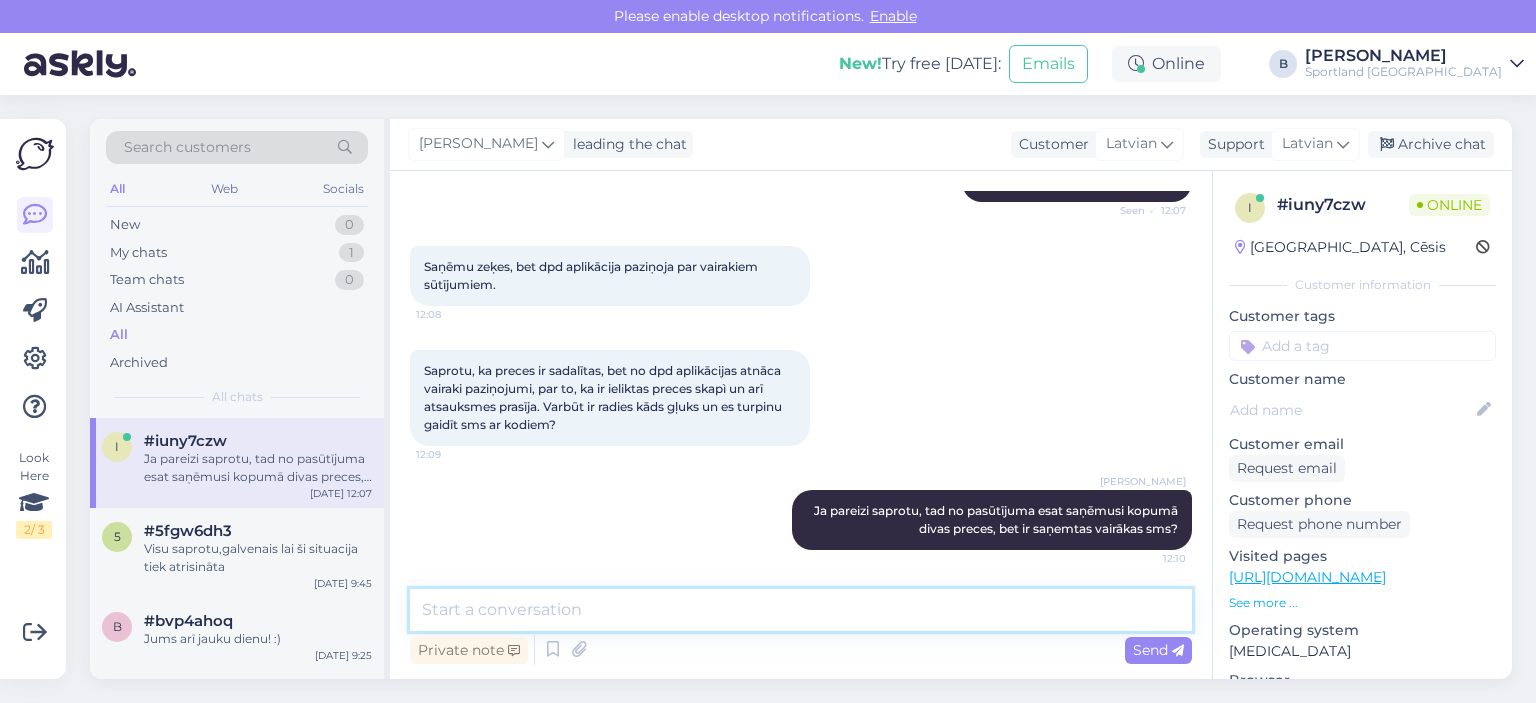 click at bounding box center (801, 610) 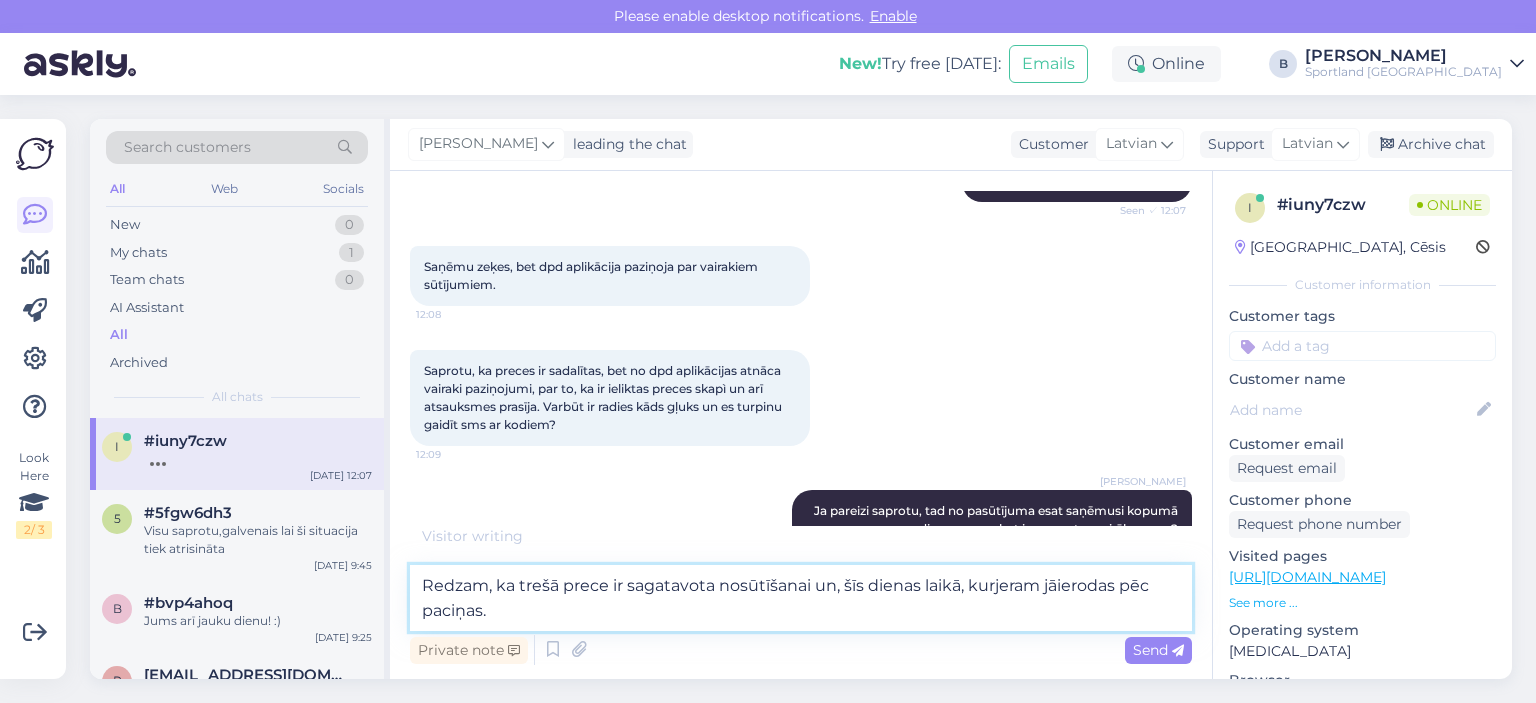 click on "Redzam, ka trešā prece ir sagatavota nosūtīšanai un, šīs dienas laikā, kurjeram jāierodas pēc paciņas." at bounding box center [801, 598] 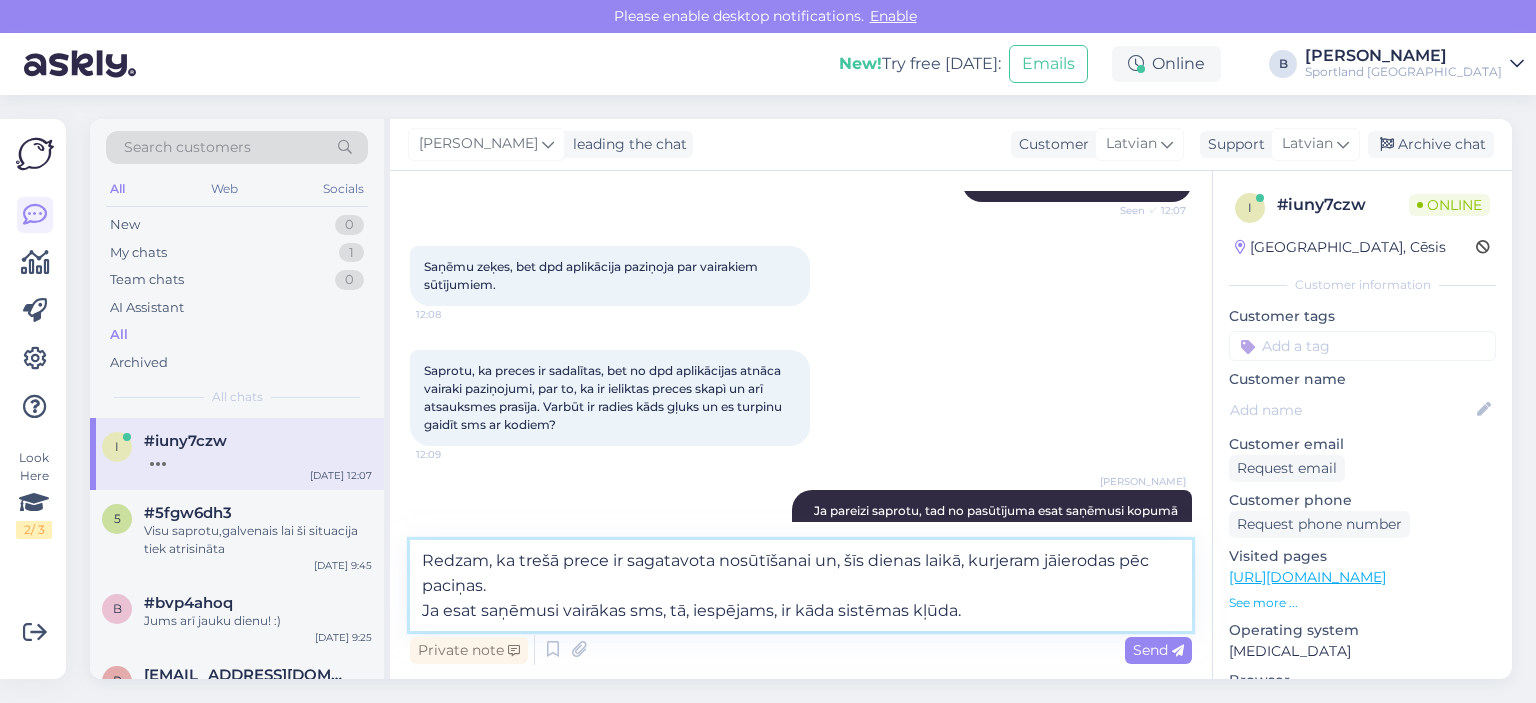 scroll, scrollTop: 2869, scrollLeft: 0, axis: vertical 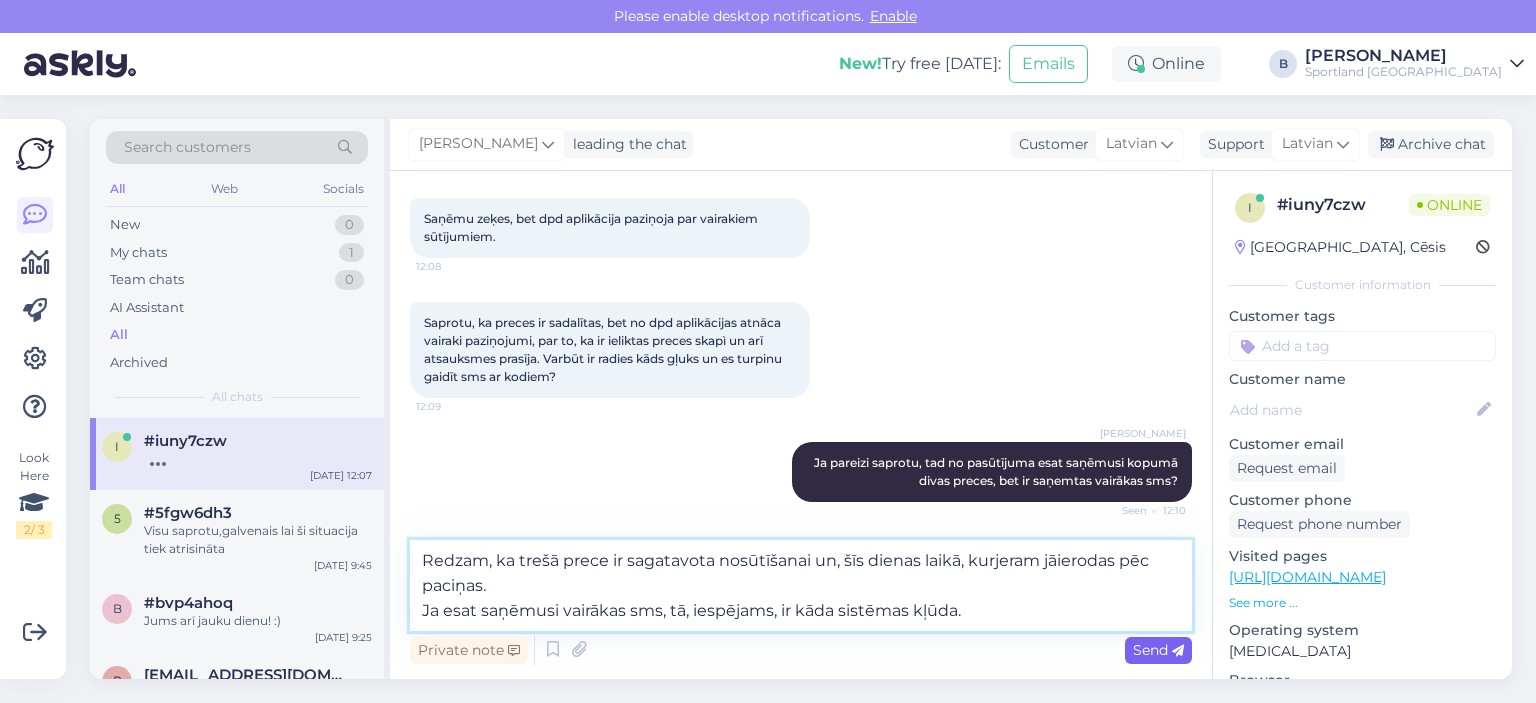 type on "Redzam, ka trešā prece ir sagatavota nosūtīšanai un, šīs dienas laikā, kurjeram jāierodas pēc paciņas.
Ja esat saņēmusi vairākas sms, tā, iespējams, ir kāda sistēmas kļūda." 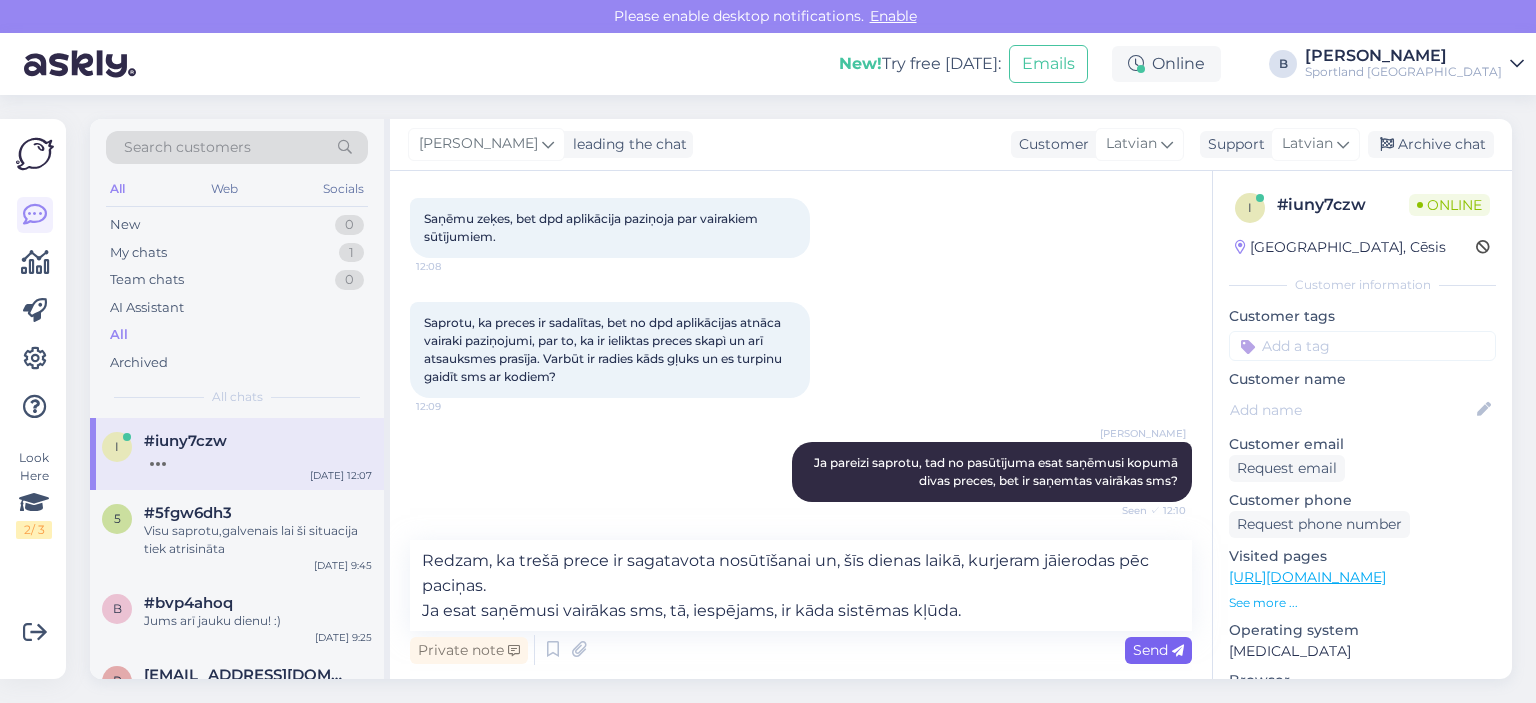 click on "Send" at bounding box center [1158, 650] 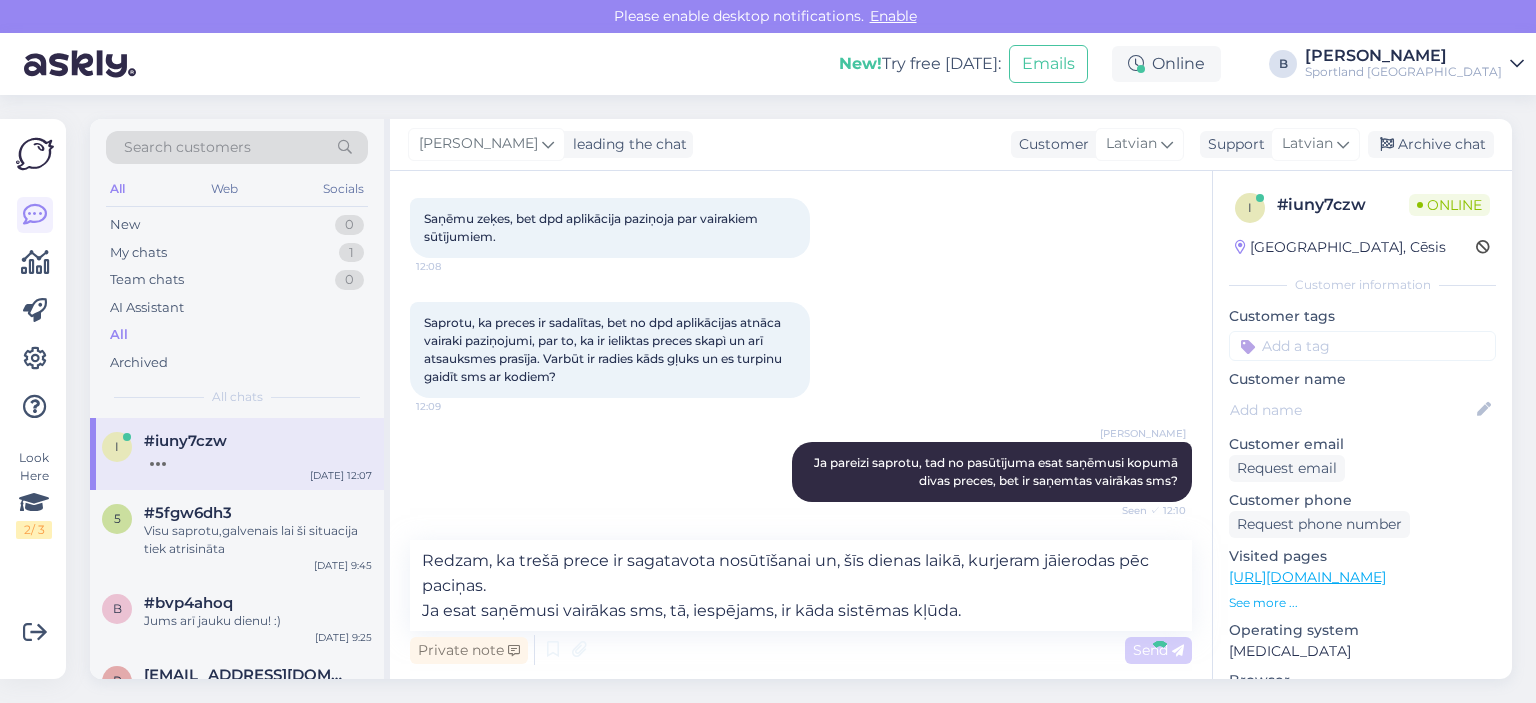 type 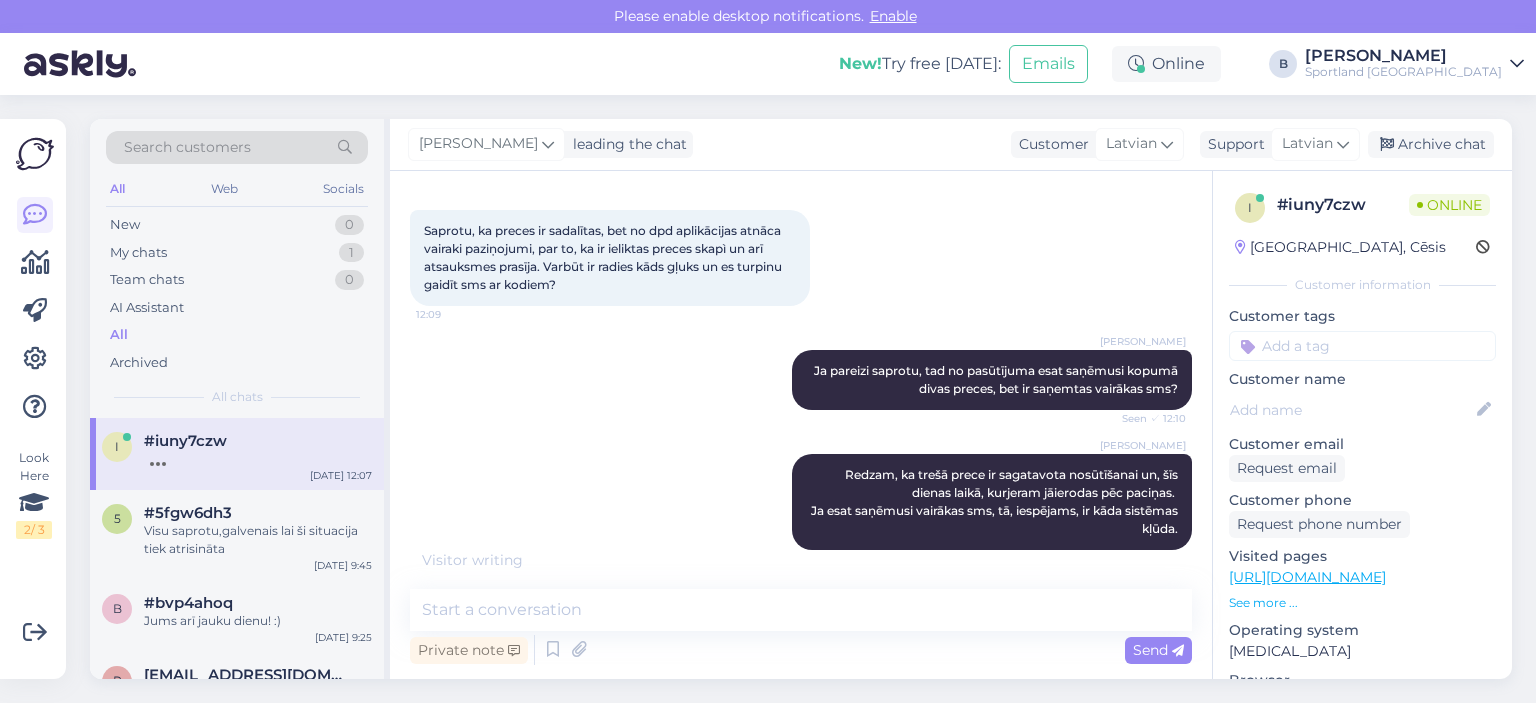scroll, scrollTop: 2982, scrollLeft: 0, axis: vertical 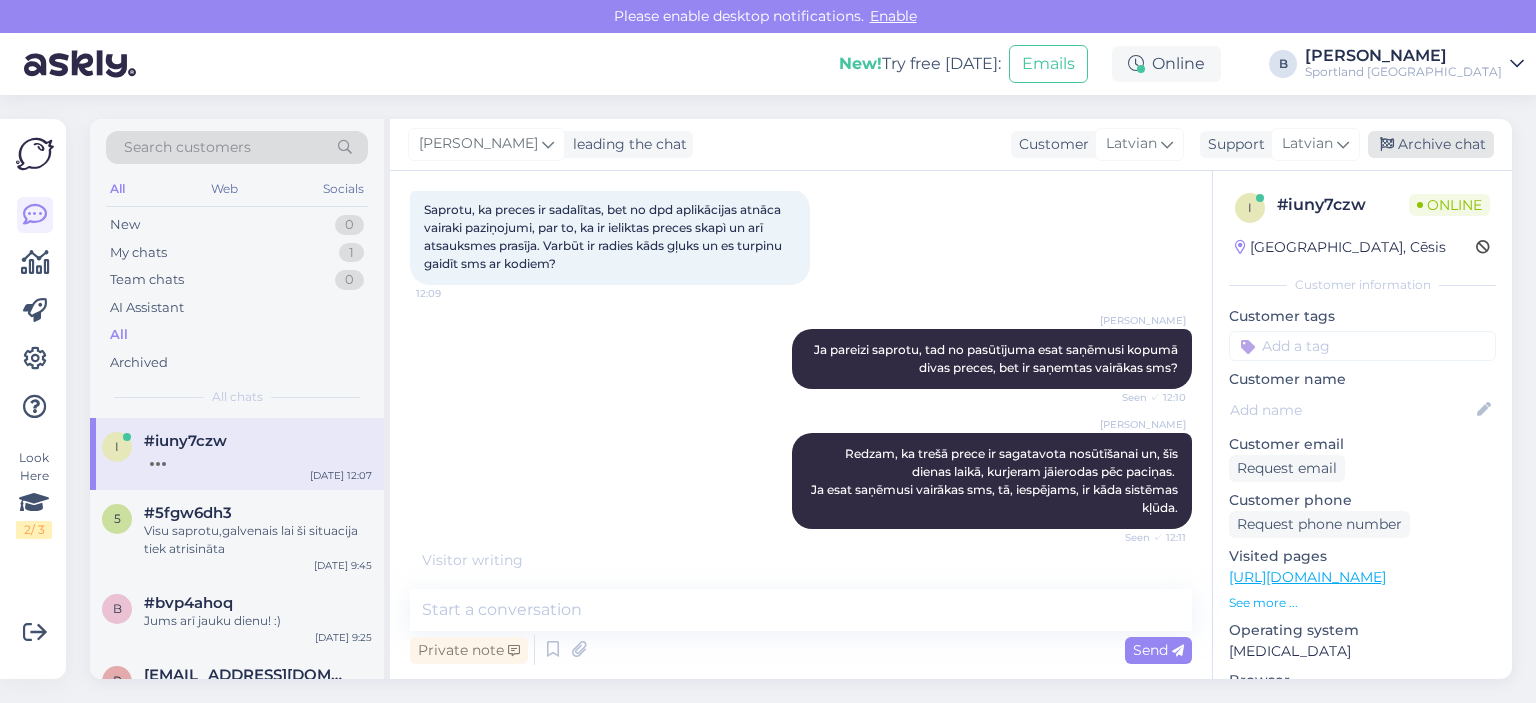 click on "Archive chat" at bounding box center [1431, 144] 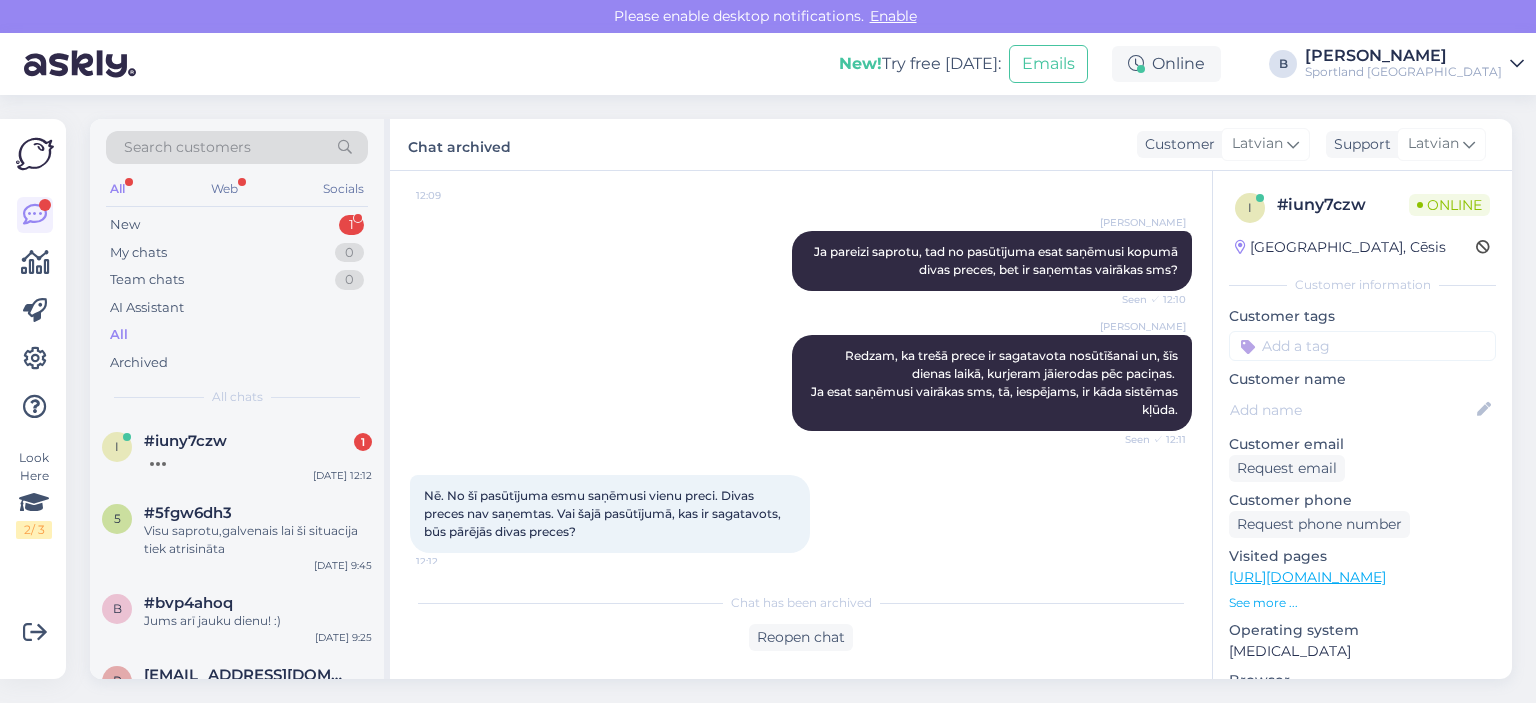 scroll, scrollTop: 3089, scrollLeft: 0, axis: vertical 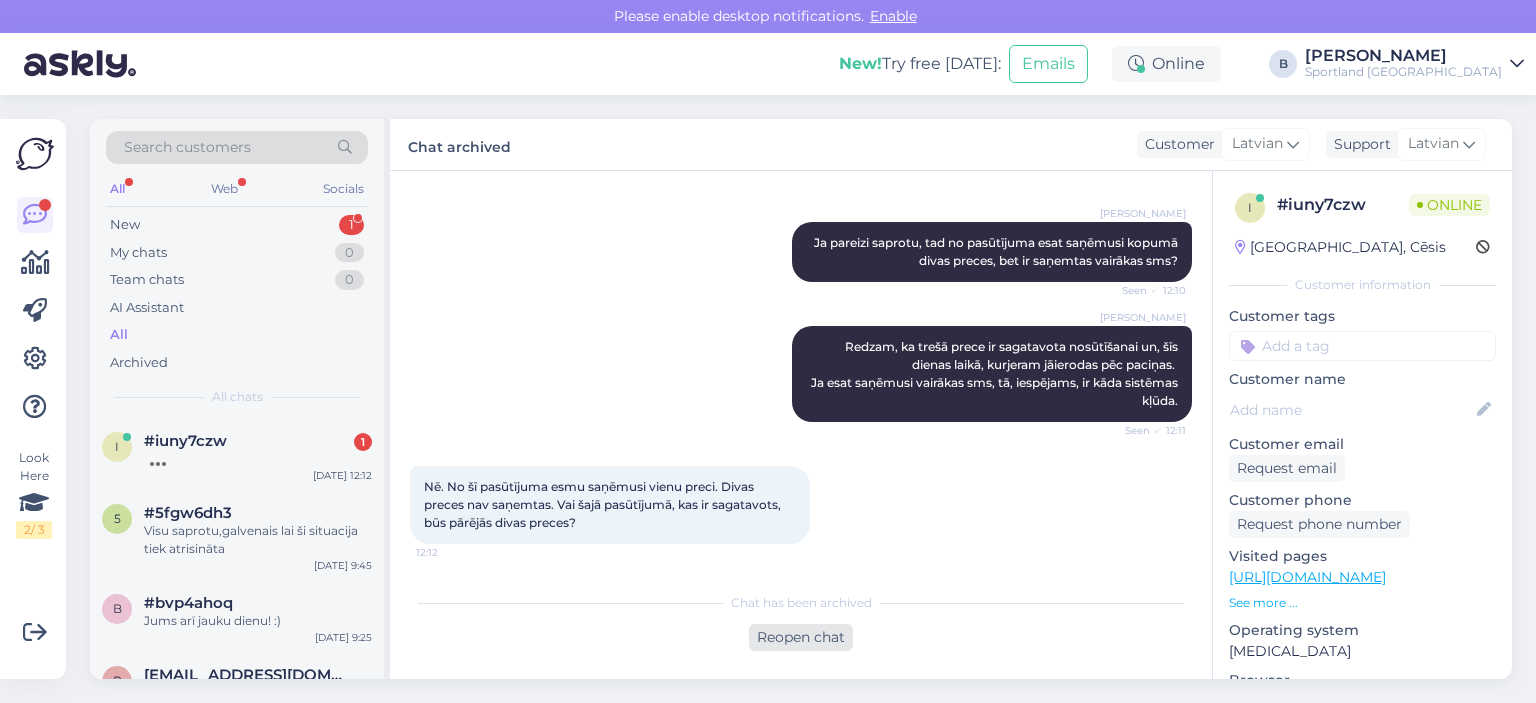 click on "Reopen chat" at bounding box center (801, 637) 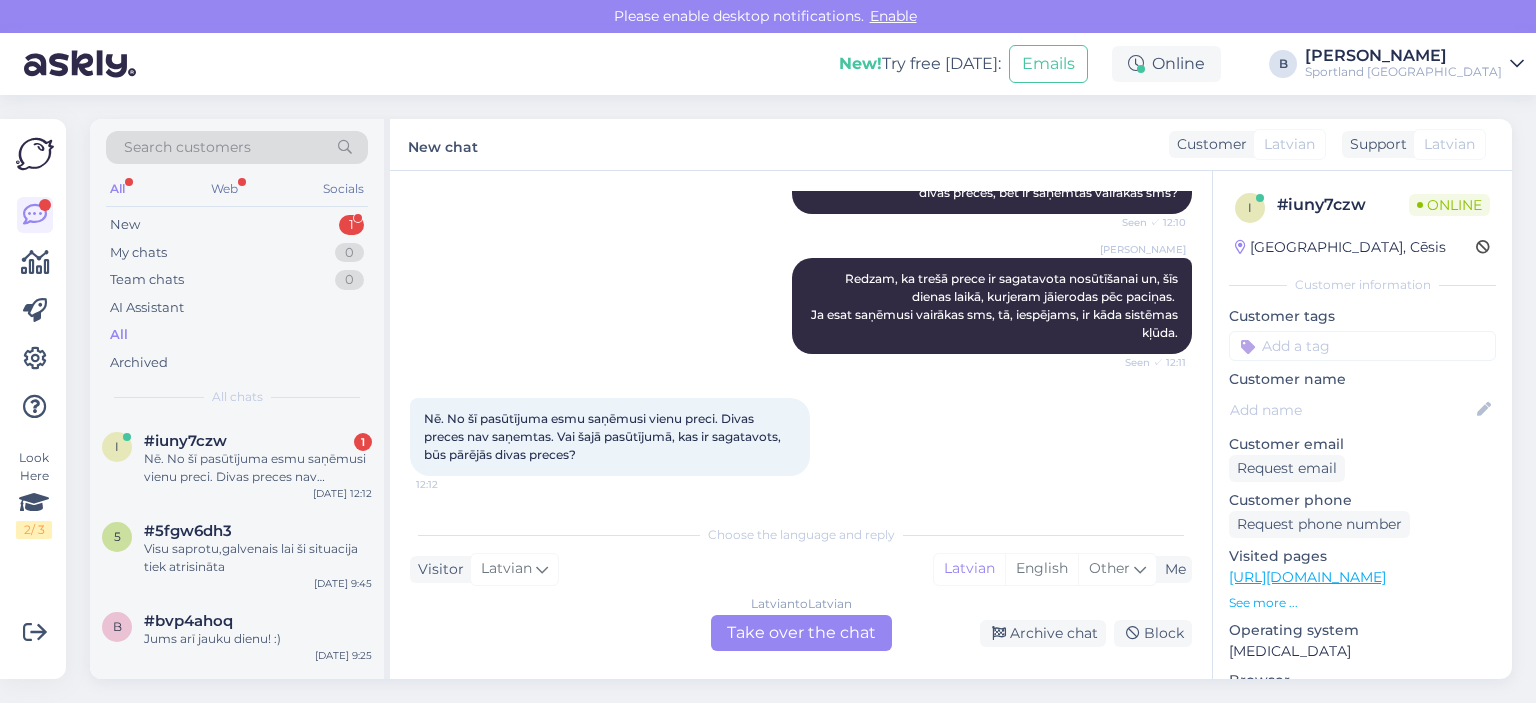 click on "Latvian  to  Latvian Take over the chat" at bounding box center (801, 633) 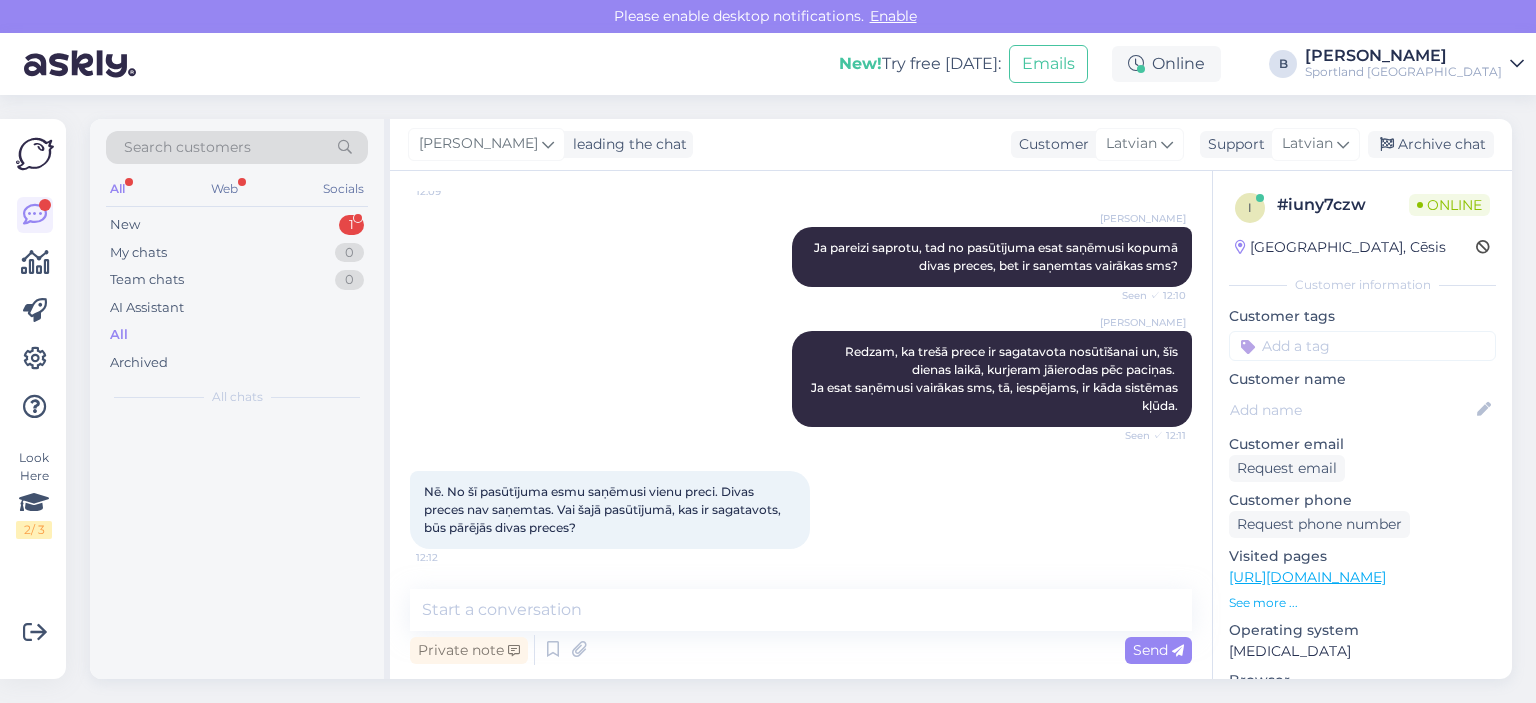 scroll, scrollTop: 3083, scrollLeft: 0, axis: vertical 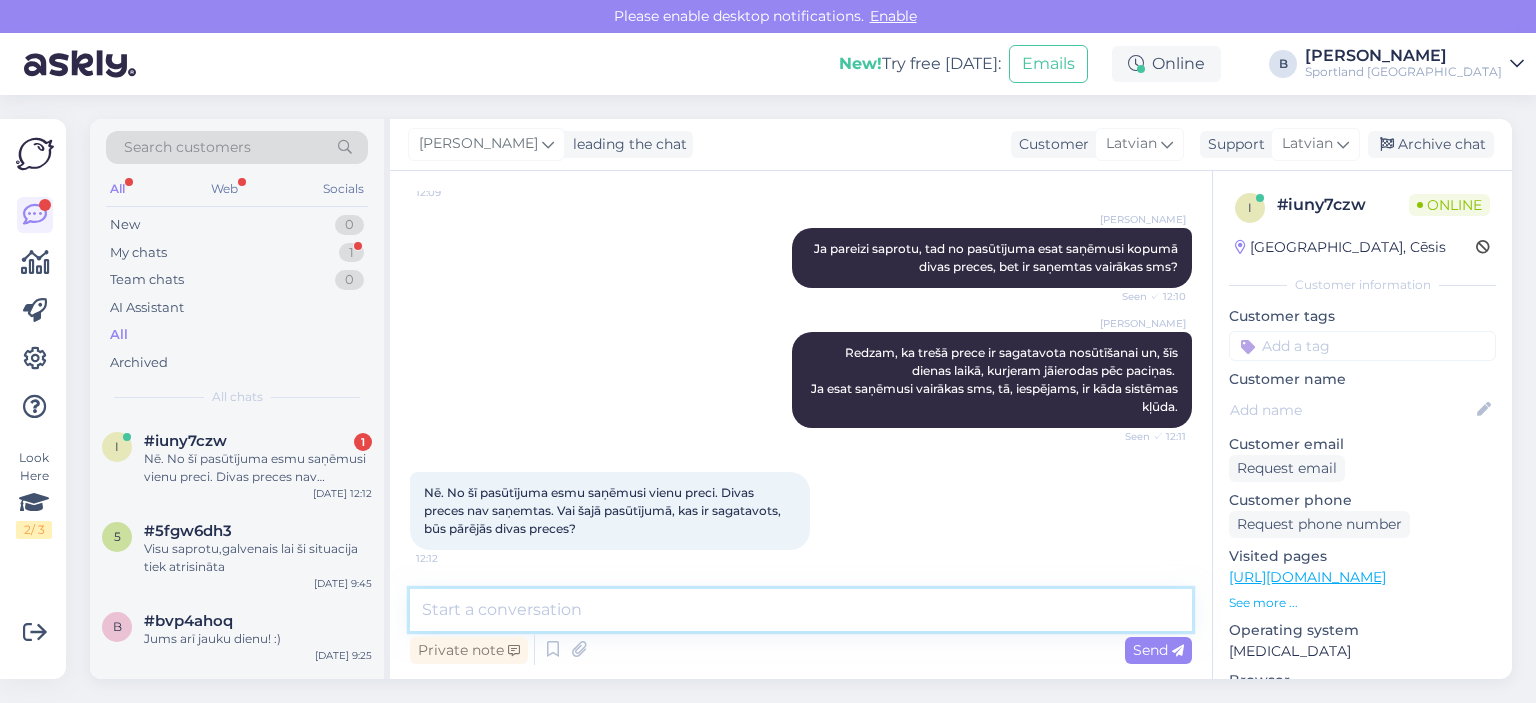 click at bounding box center (801, 610) 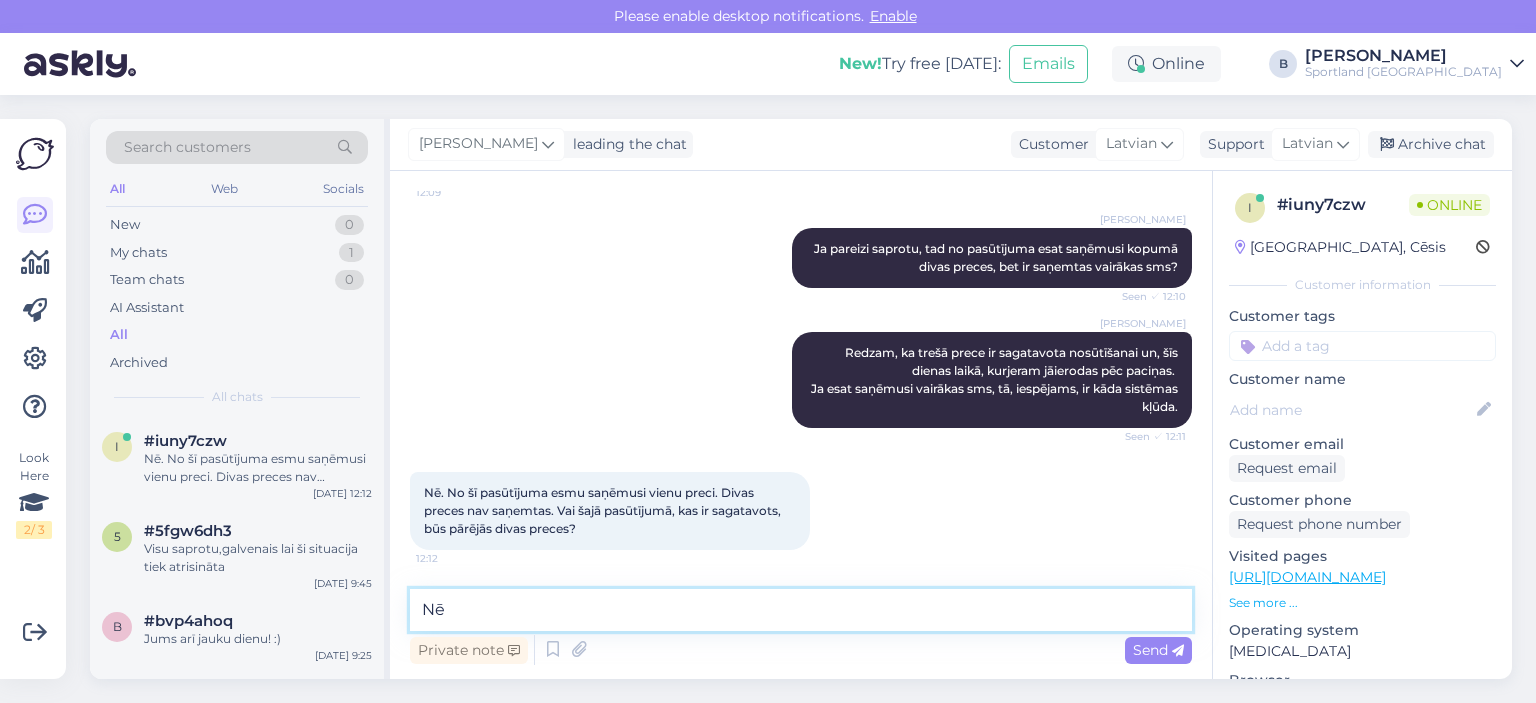 type on "N" 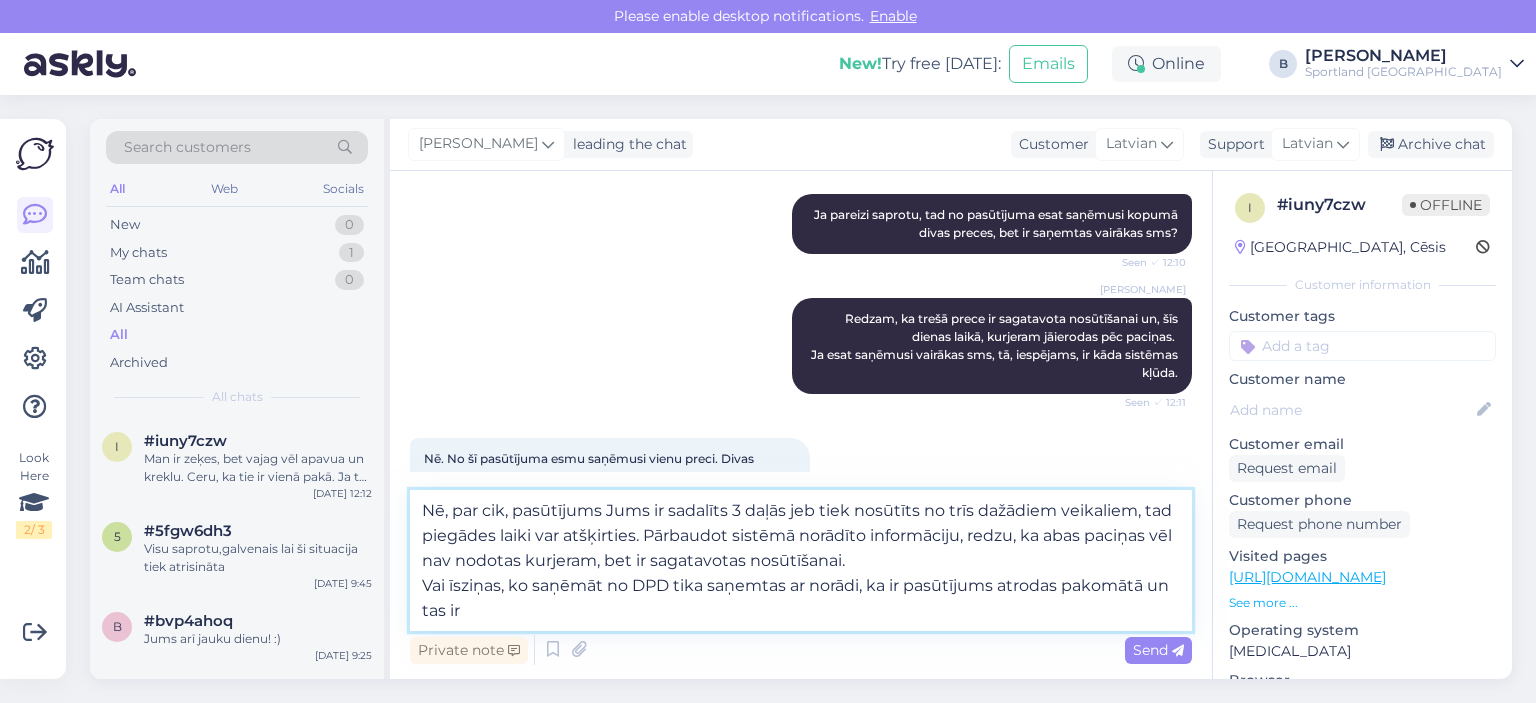 scroll, scrollTop: 3304, scrollLeft: 0, axis: vertical 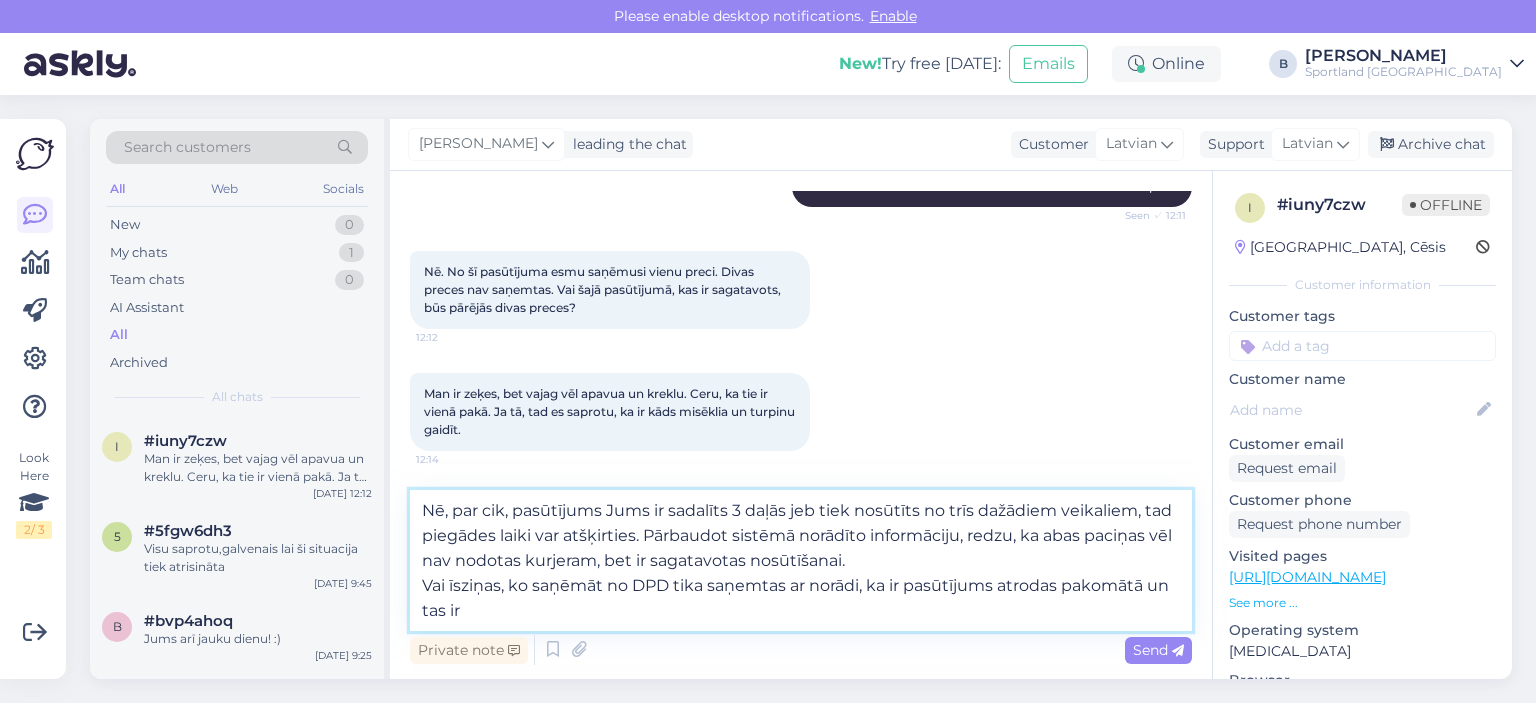 drag, startPoint x: 544, startPoint y: 612, endPoint x: 419, endPoint y: 581, distance: 128.78665 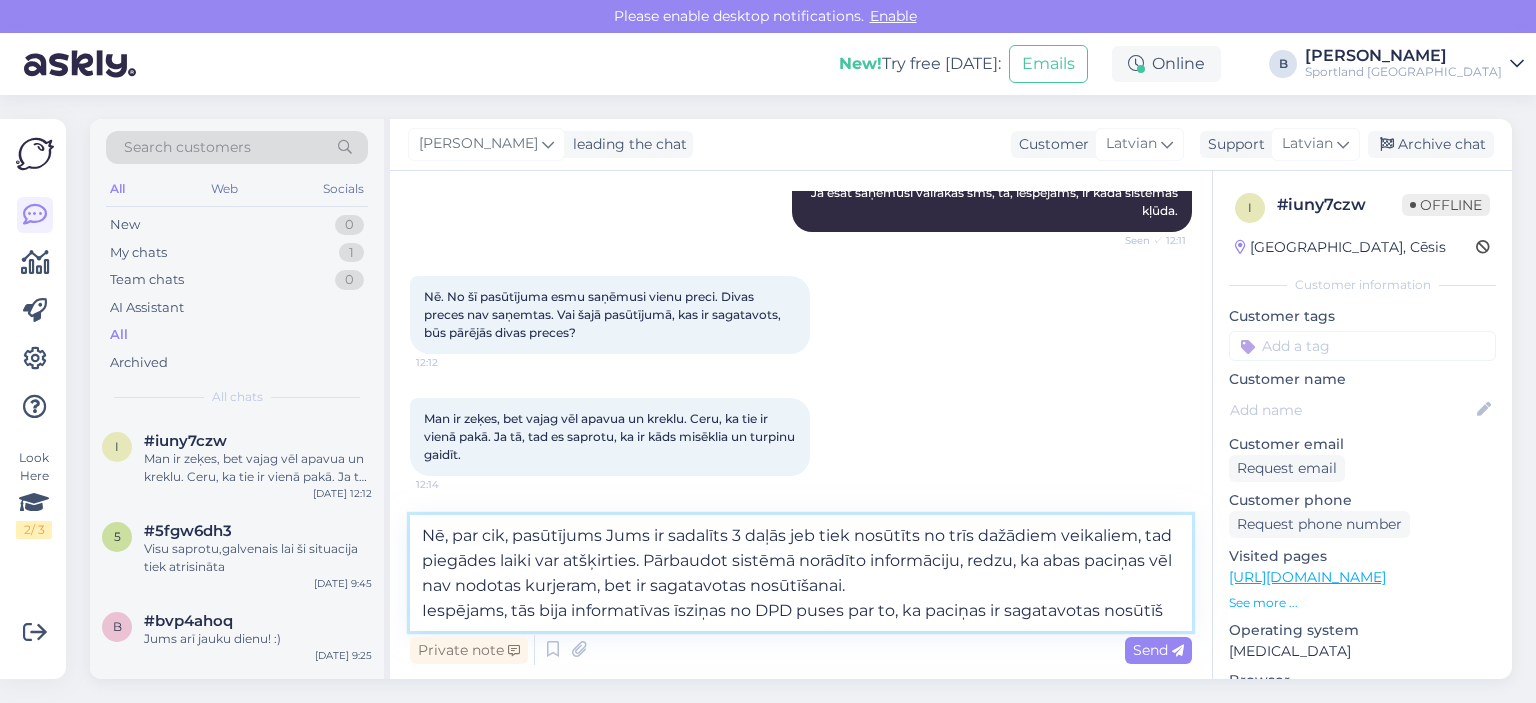 scroll, scrollTop: 3304, scrollLeft: 0, axis: vertical 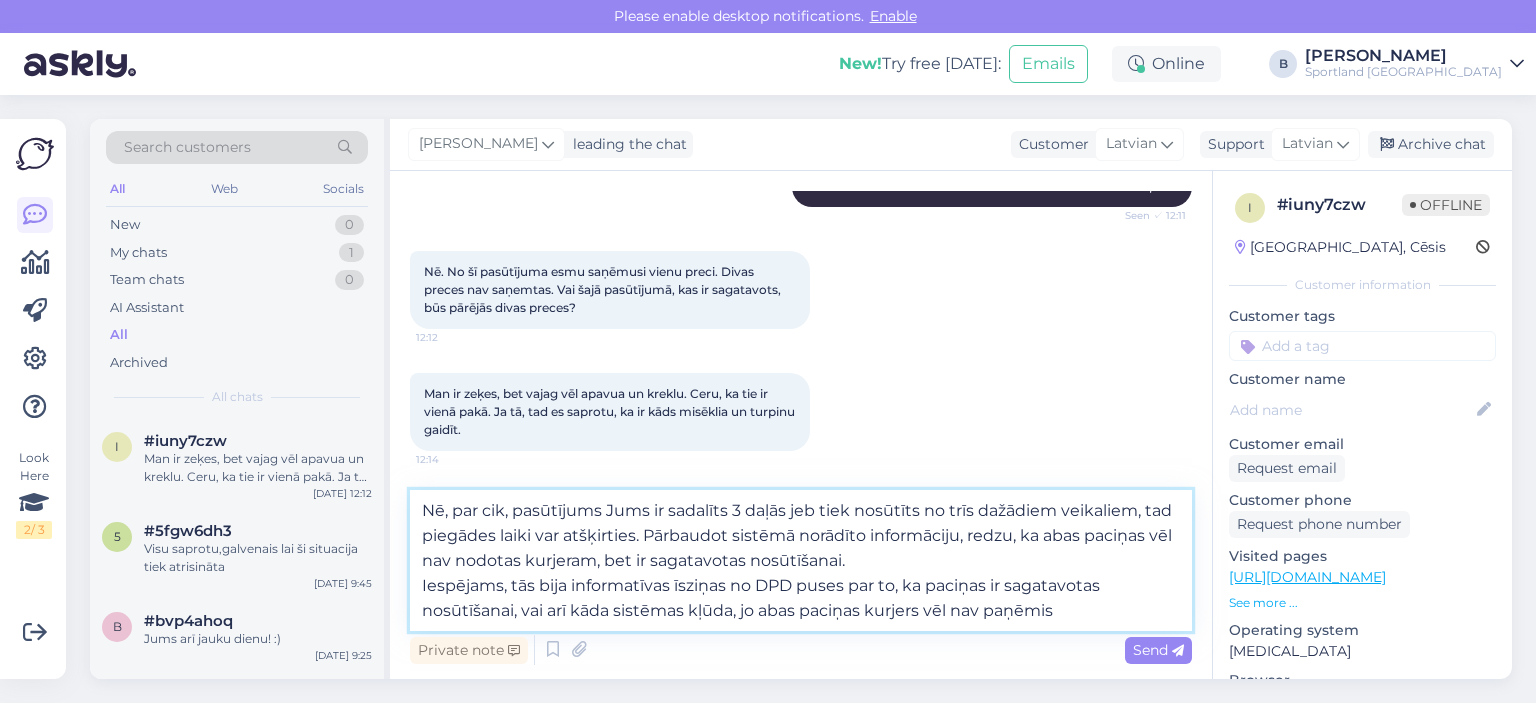 type on "Nē, par cik, pasūtījums Jums ir sadalīts 3 daļās jeb tiek nosūtīts no trīs dažādiem veikaliem, tad piegādes laiki var atšķirties. Pārbaudot sistēmā norādīto informāciju, redzu, ka abas paciņas vēl nav nodotas kurjeram, bet ir sagatavotas nosūtīšanai.
Iespējams, tās bija informatīvas īsziņas no DPD puses par to, ka paciņas ir sagatavotas nosūtīšanai, vai arī kāda sistēmas kļūda, jo abas paciņas kurjers vēl nav paņēmis." 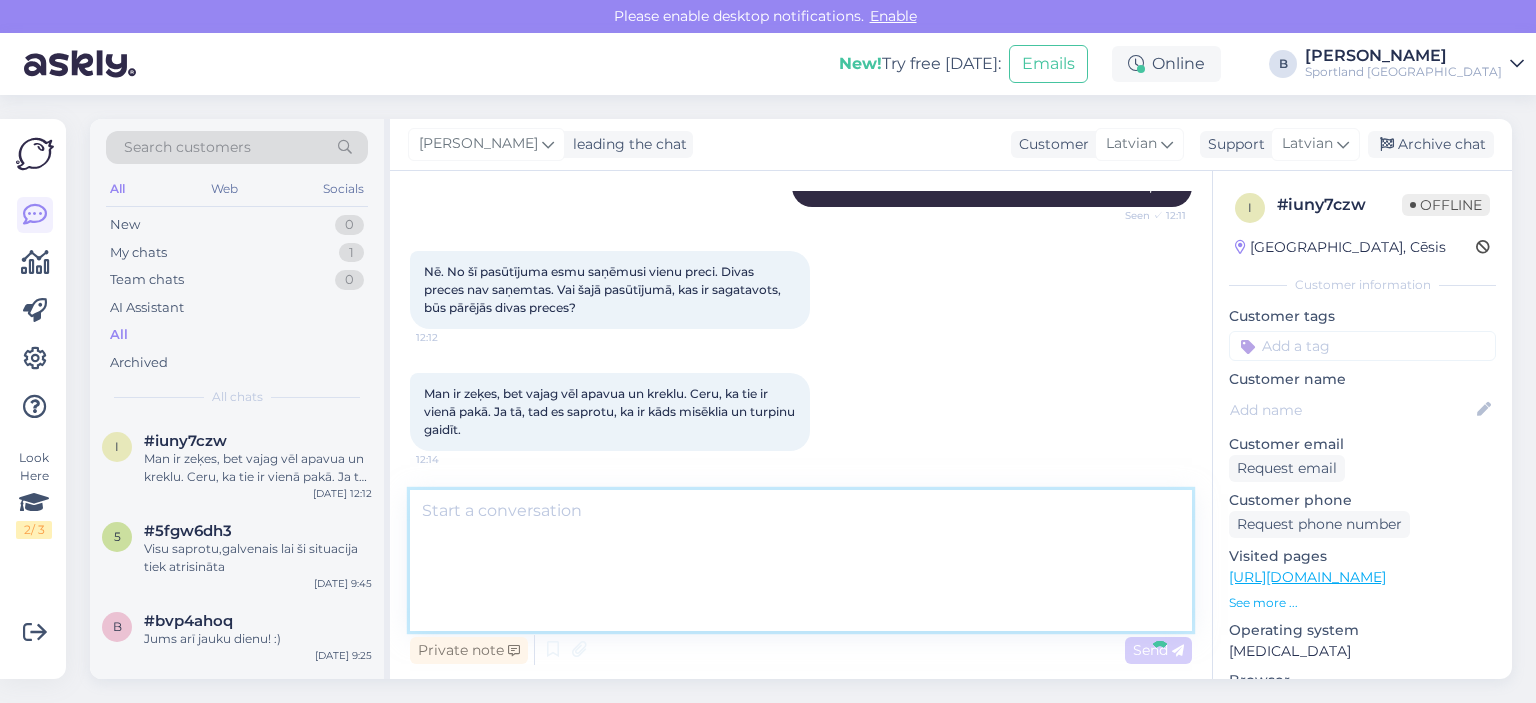 scroll, scrollTop: 3417, scrollLeft: 0, axis: vertical 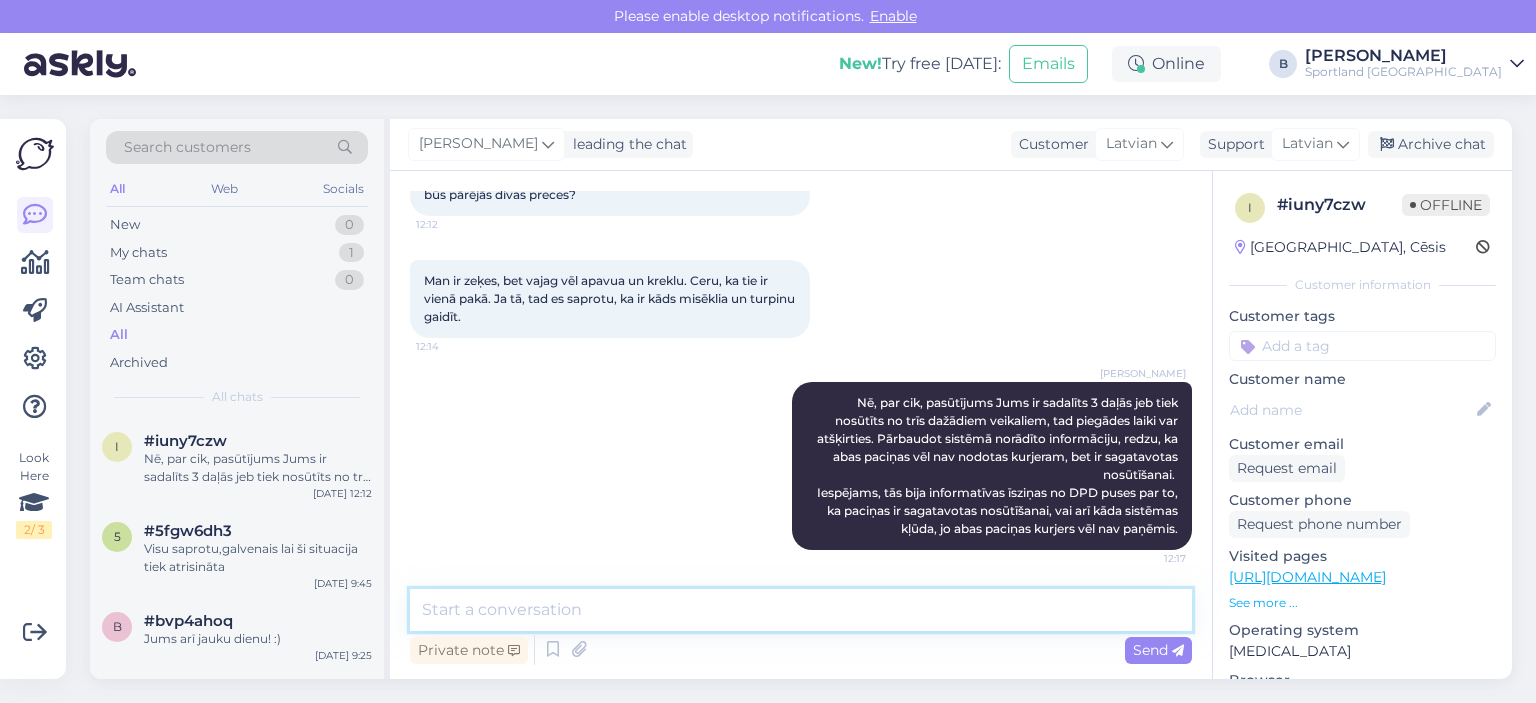 click at bounding box center [801, 610] 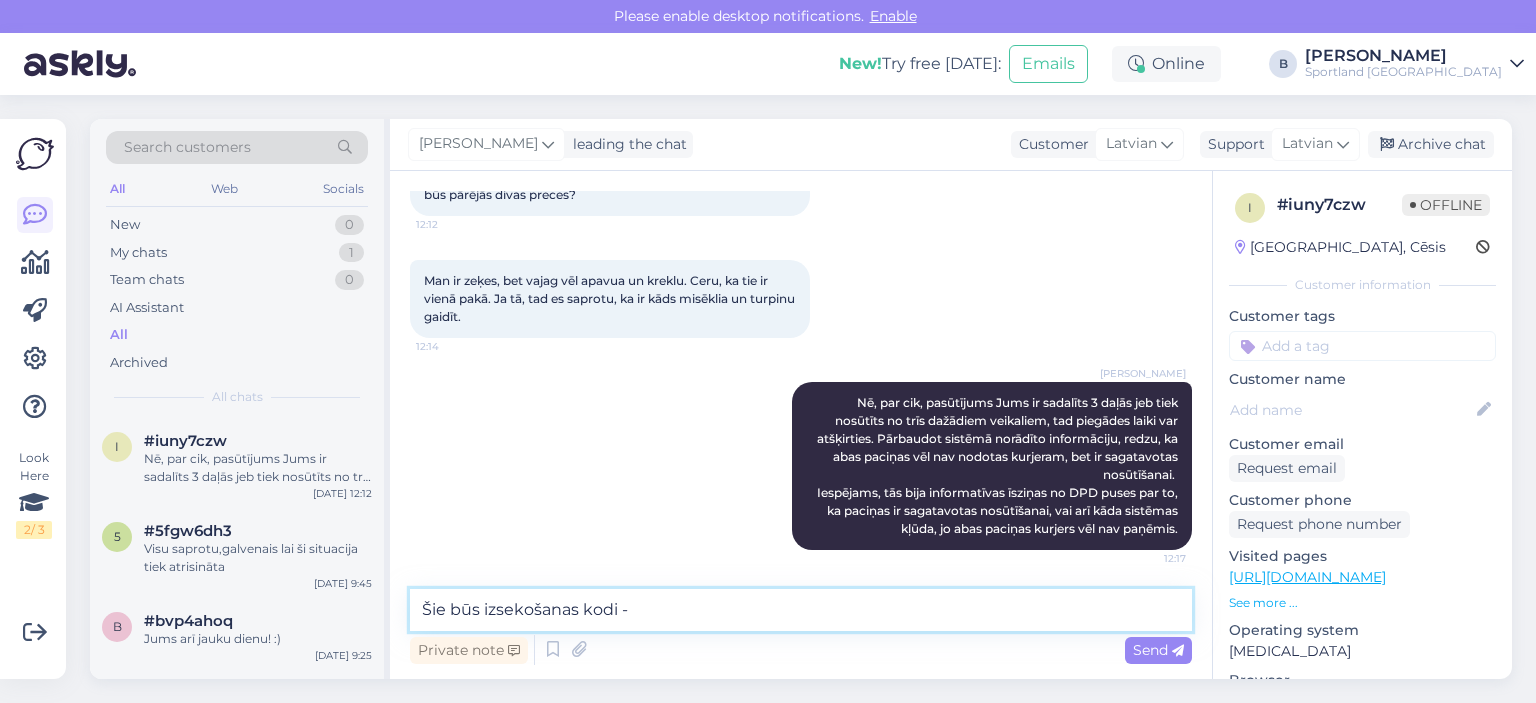 paste on "05757995514654" 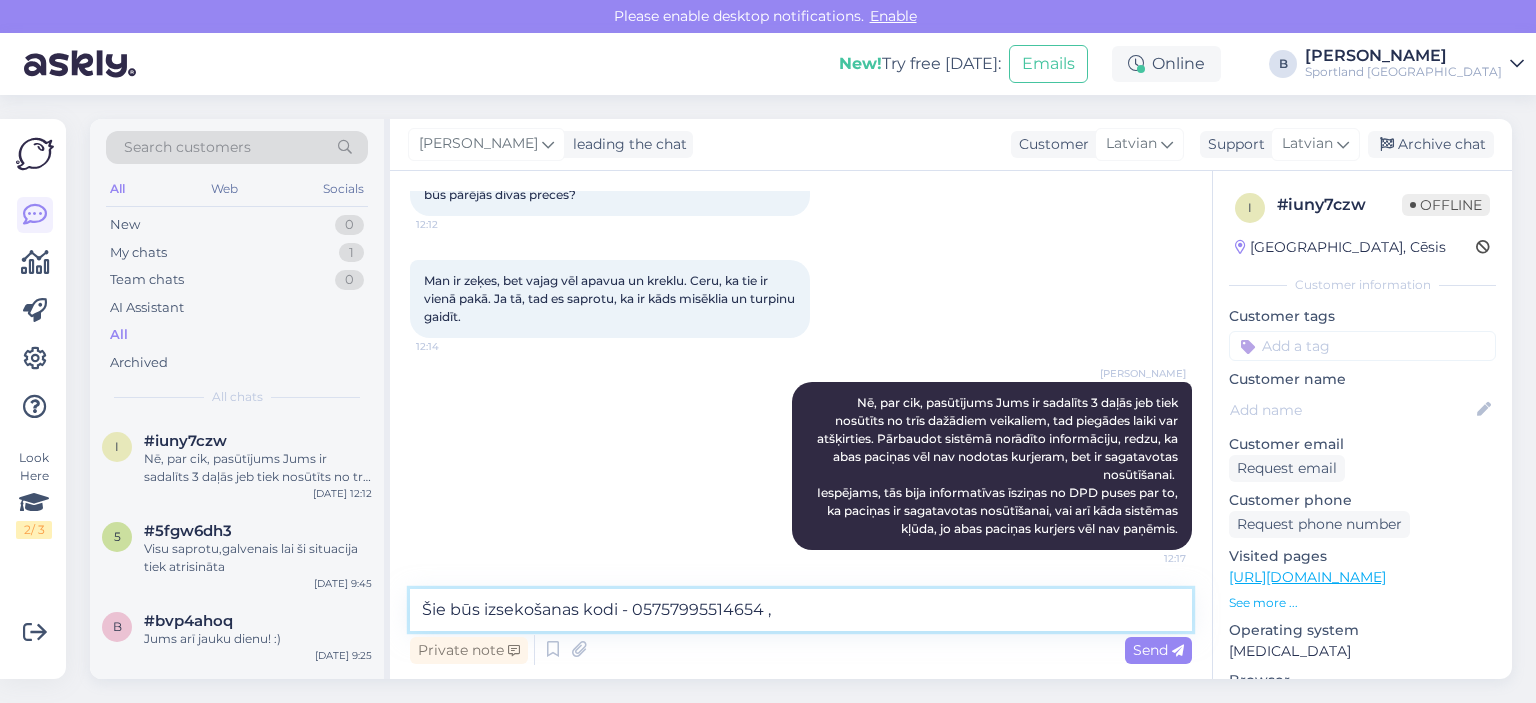 paste on "05757995514596" 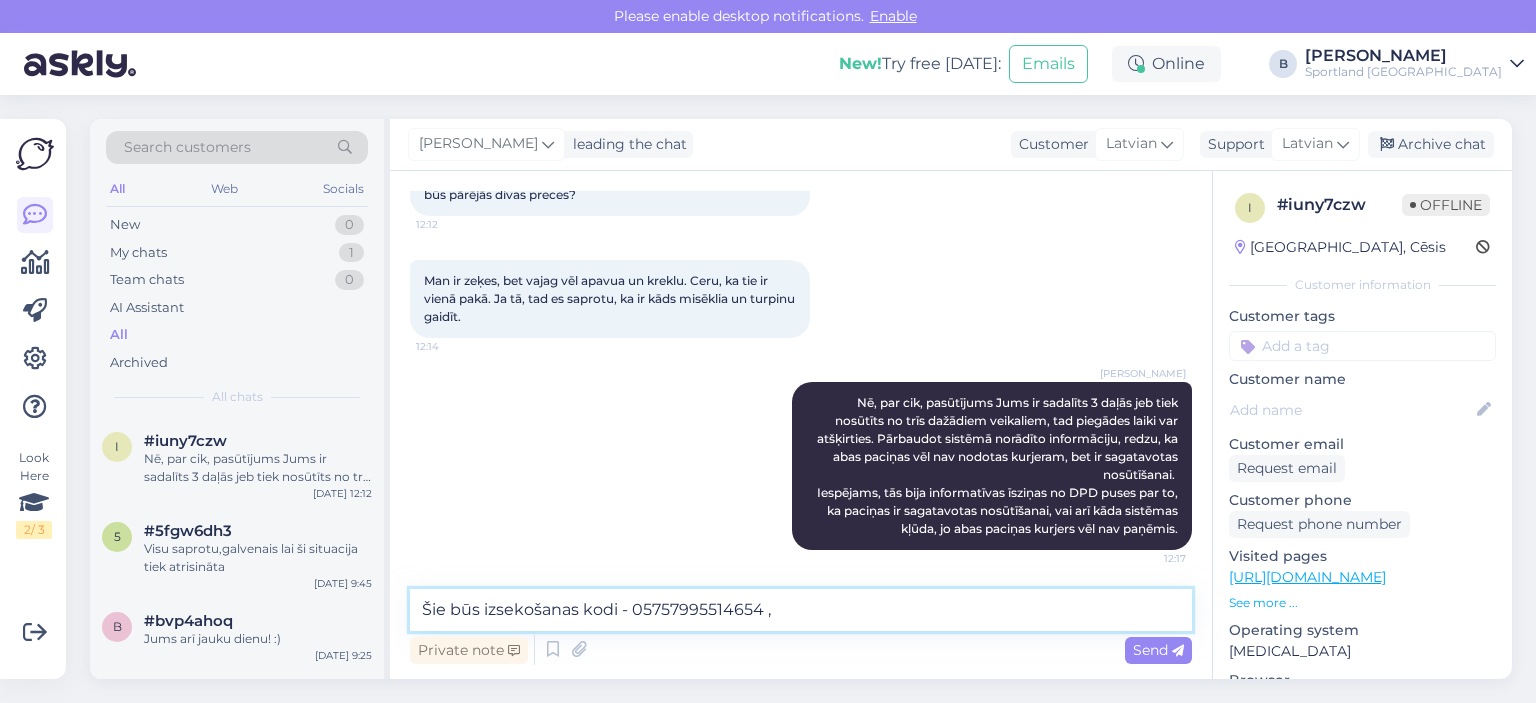 type on "Šie būs izsekošanas kodi - 05757995514654 , 05757995514596" 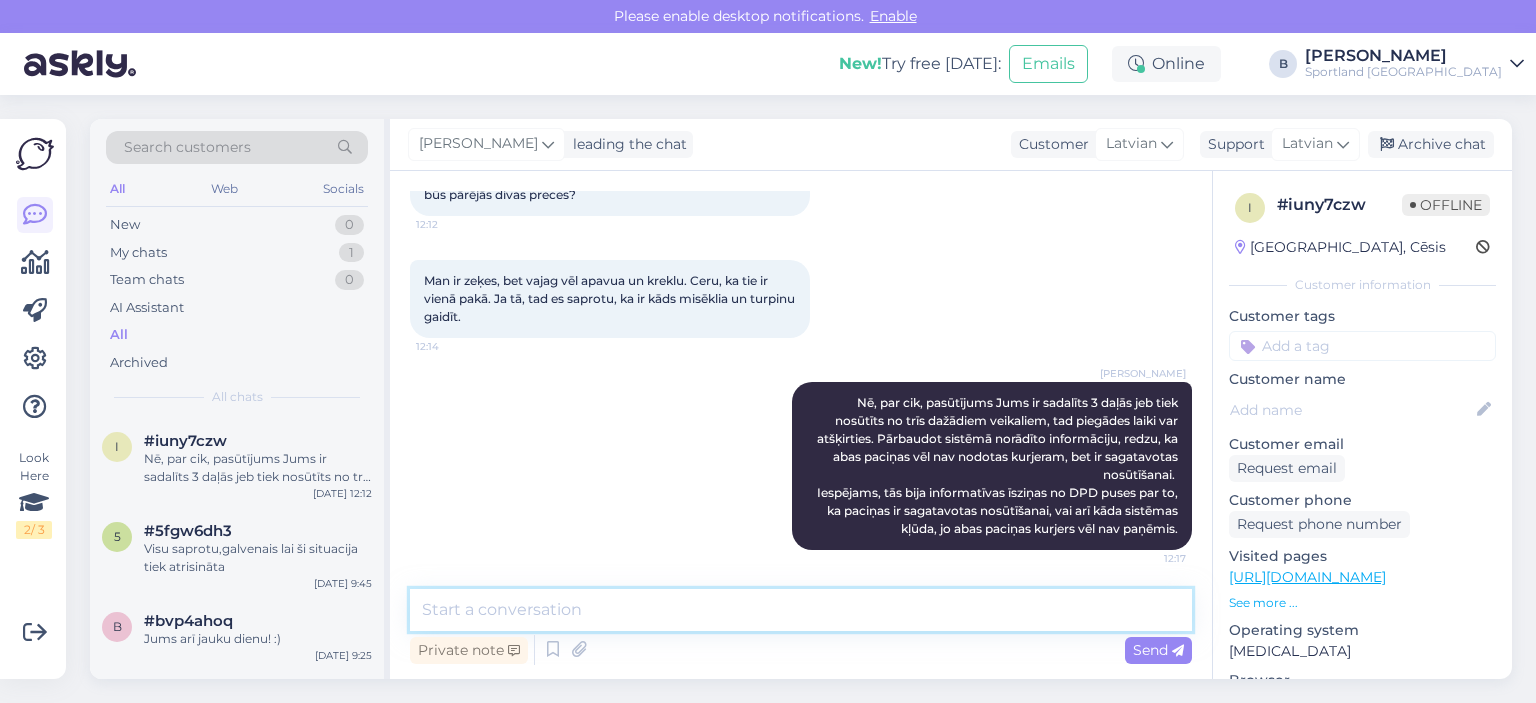 scroll, scrollTop: 3503, scrollLeft: 0, axis: vertical 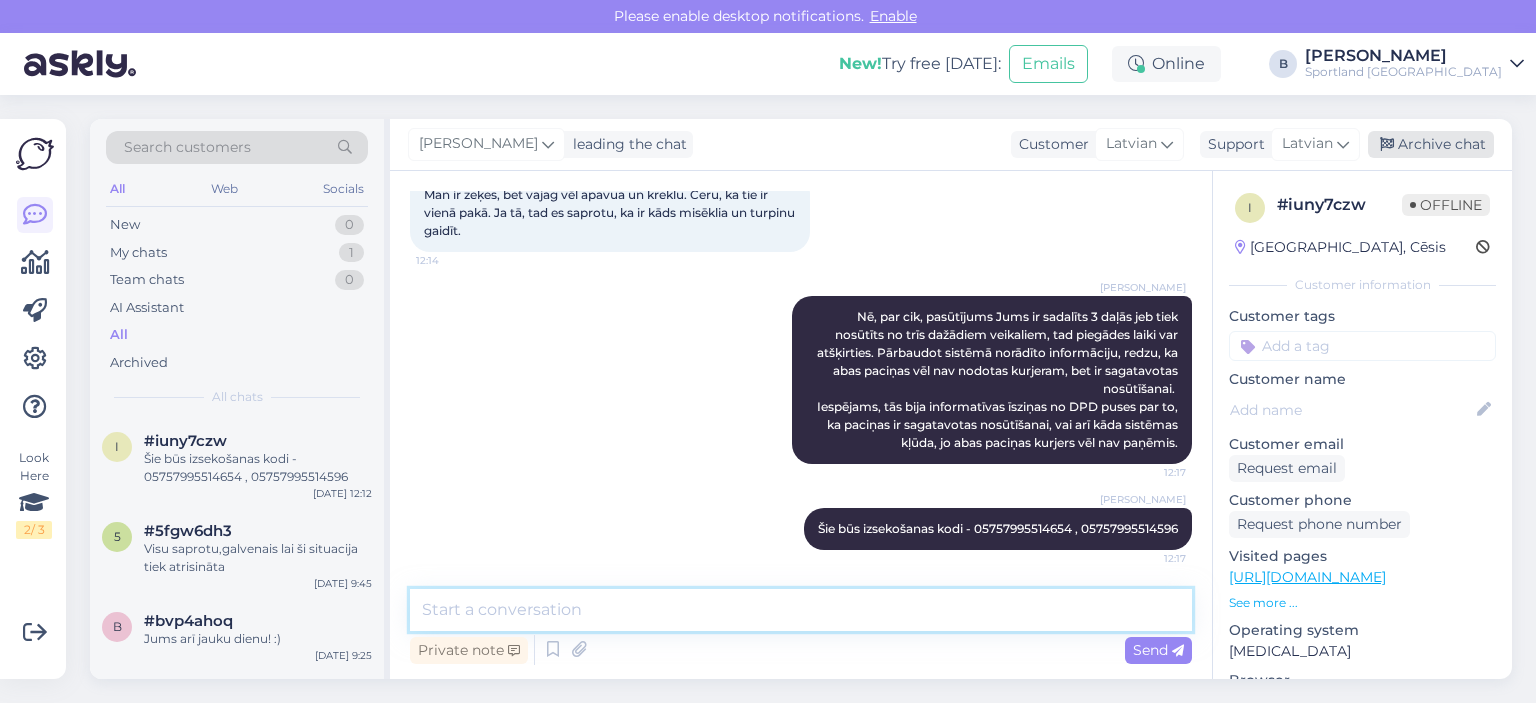 type 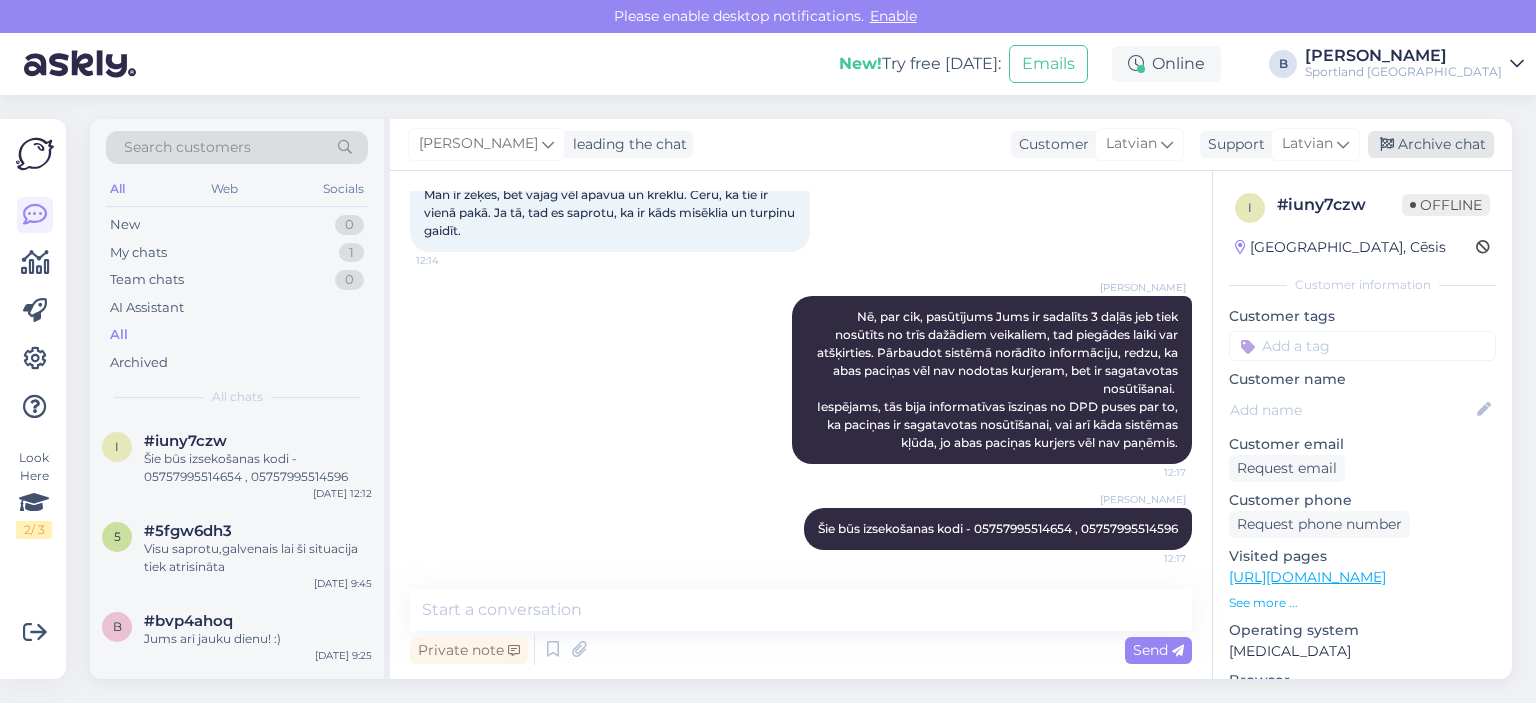 click on "Archive chat" at bounding box center (1431, 144) 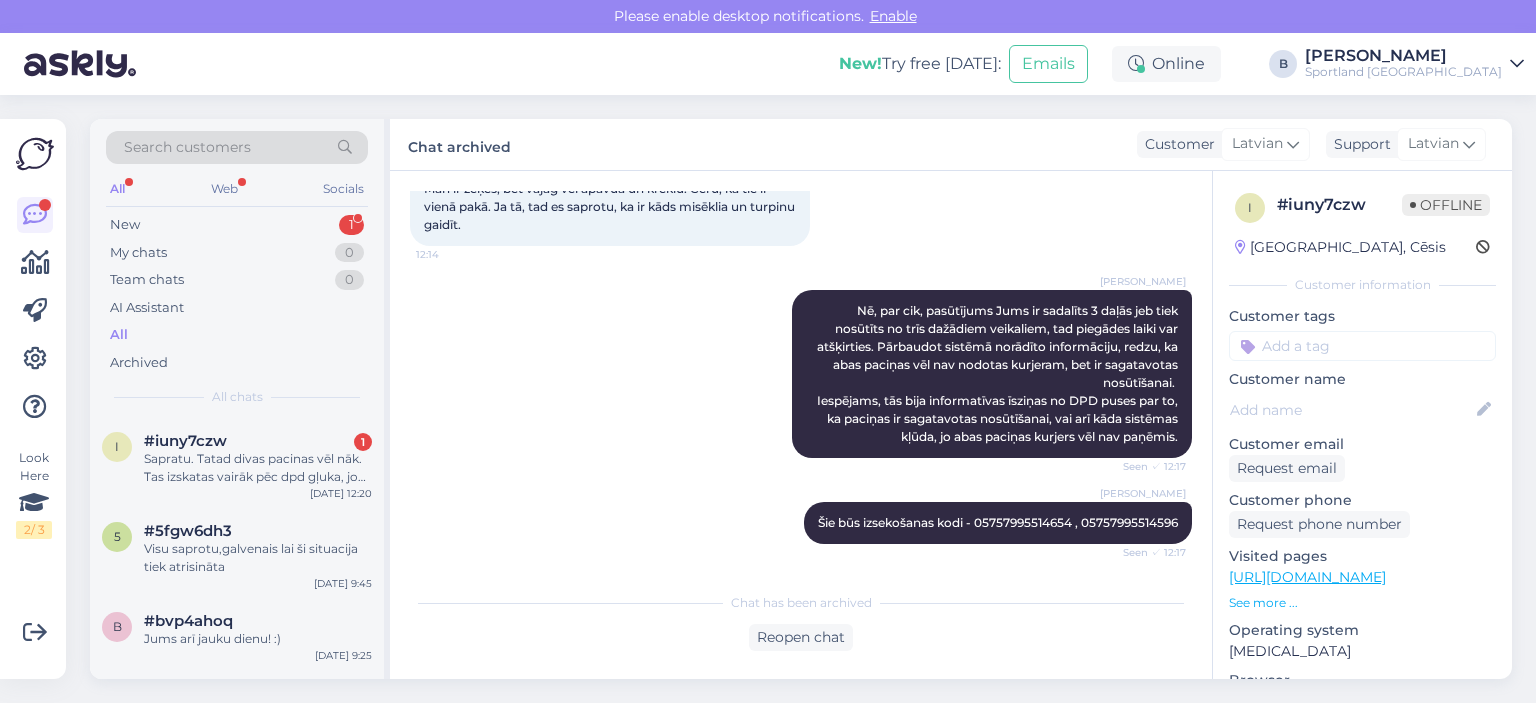 scroll, scrollTop: 3668, scrollLeft: 0, axis: vertical 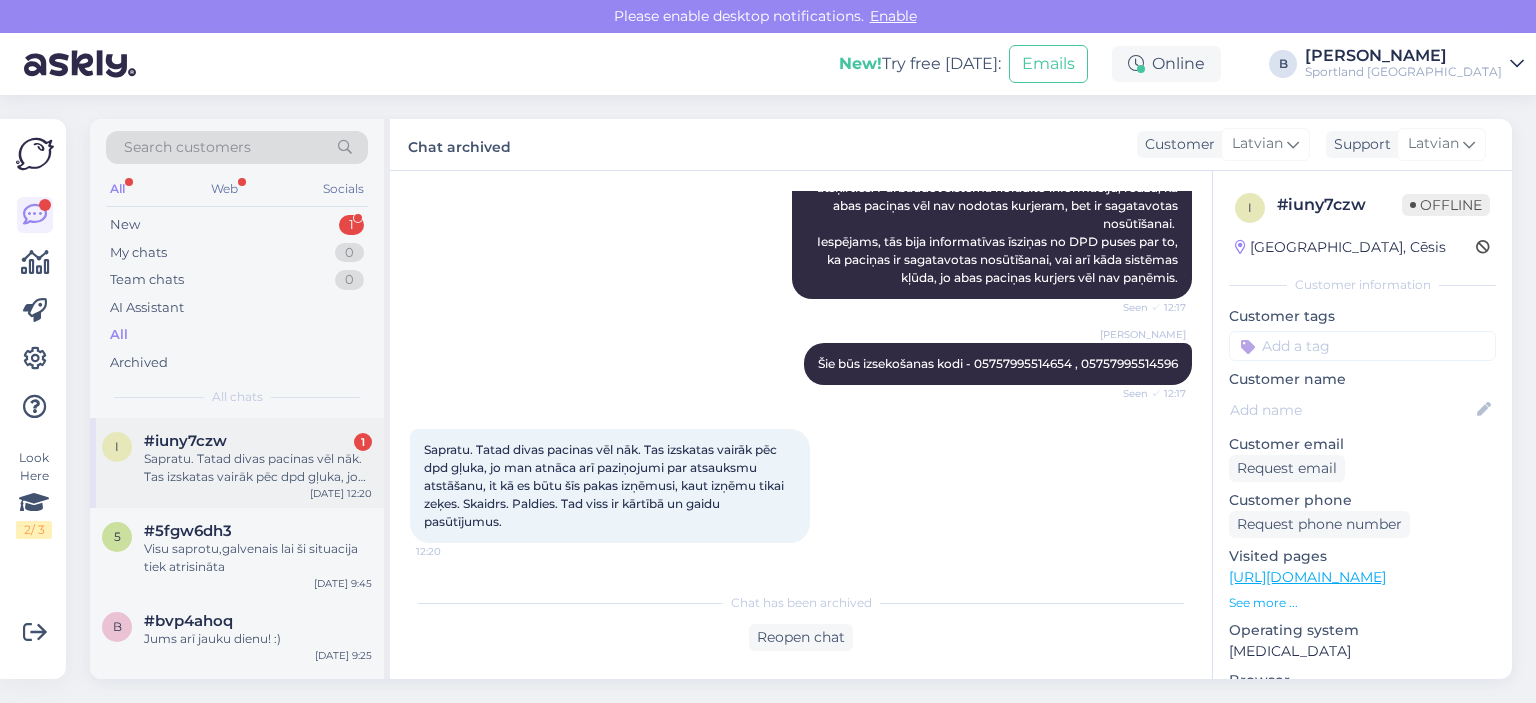 click on "Sapratu. Tatad divas pacinas vēl nāk. Tas izskatas vairāk pēc dpd gļuka, jo man atnāca arī paziņojumi par atsauksmu atstāšanu, it kā es būtu šīs pakas izņēmusi, kaut izņēmu tikai zeķes. Skaidrs. Paldies. Tad viss ir kārtībā un gaidu pasūtījumus." at bounding box center (258, 468) 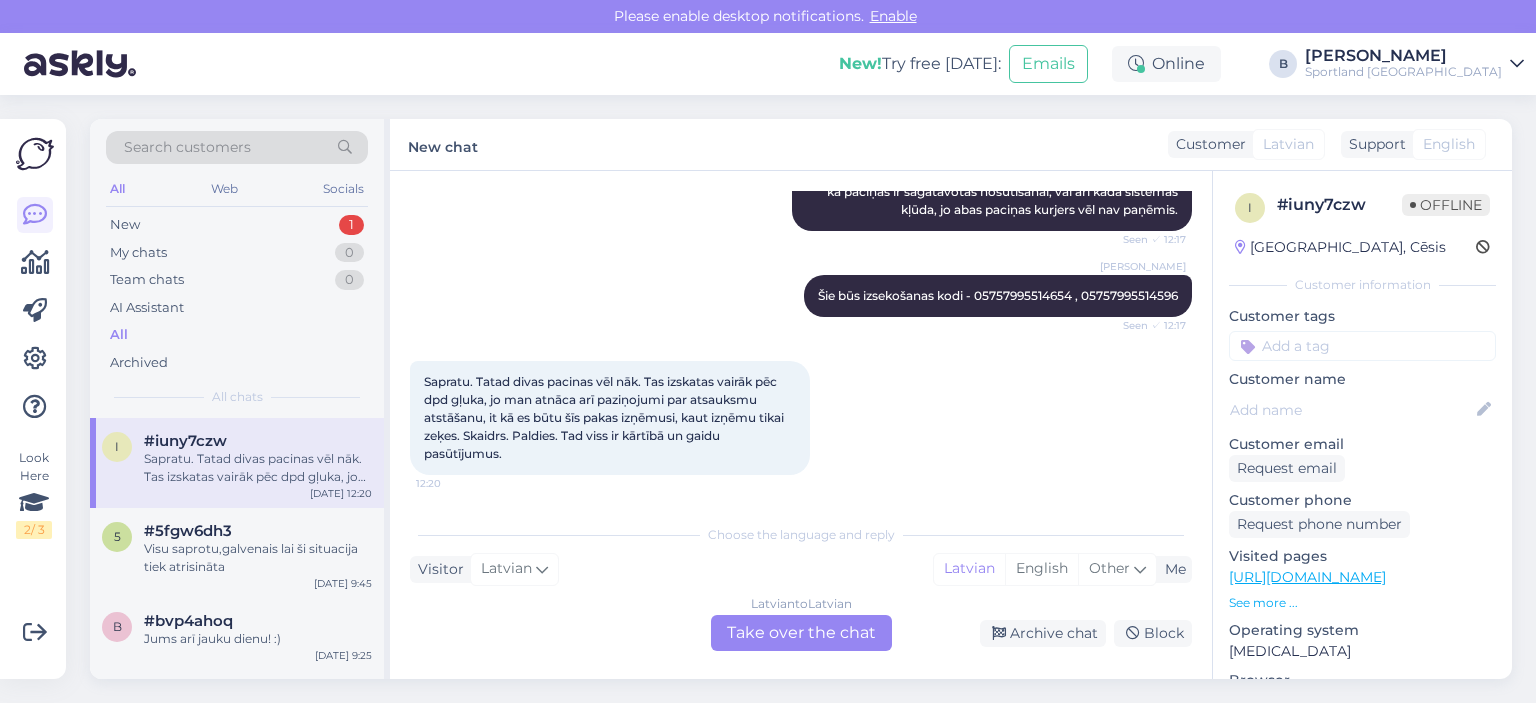 click on "Latvian  to  Latvian Take over the chat" at bounding box center [801, 633] 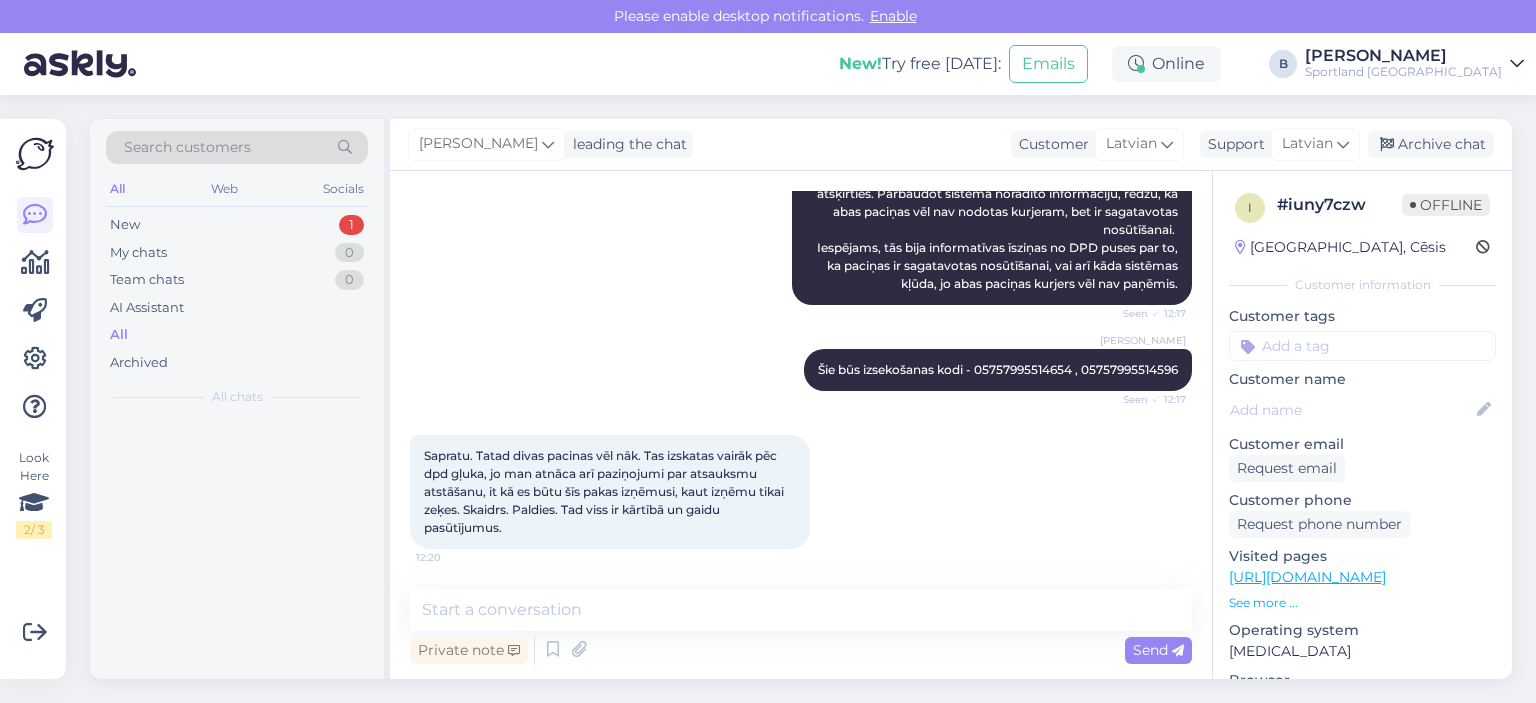 scroll, scrollTop: 3661, scrollLeft: 0, axis: vertical 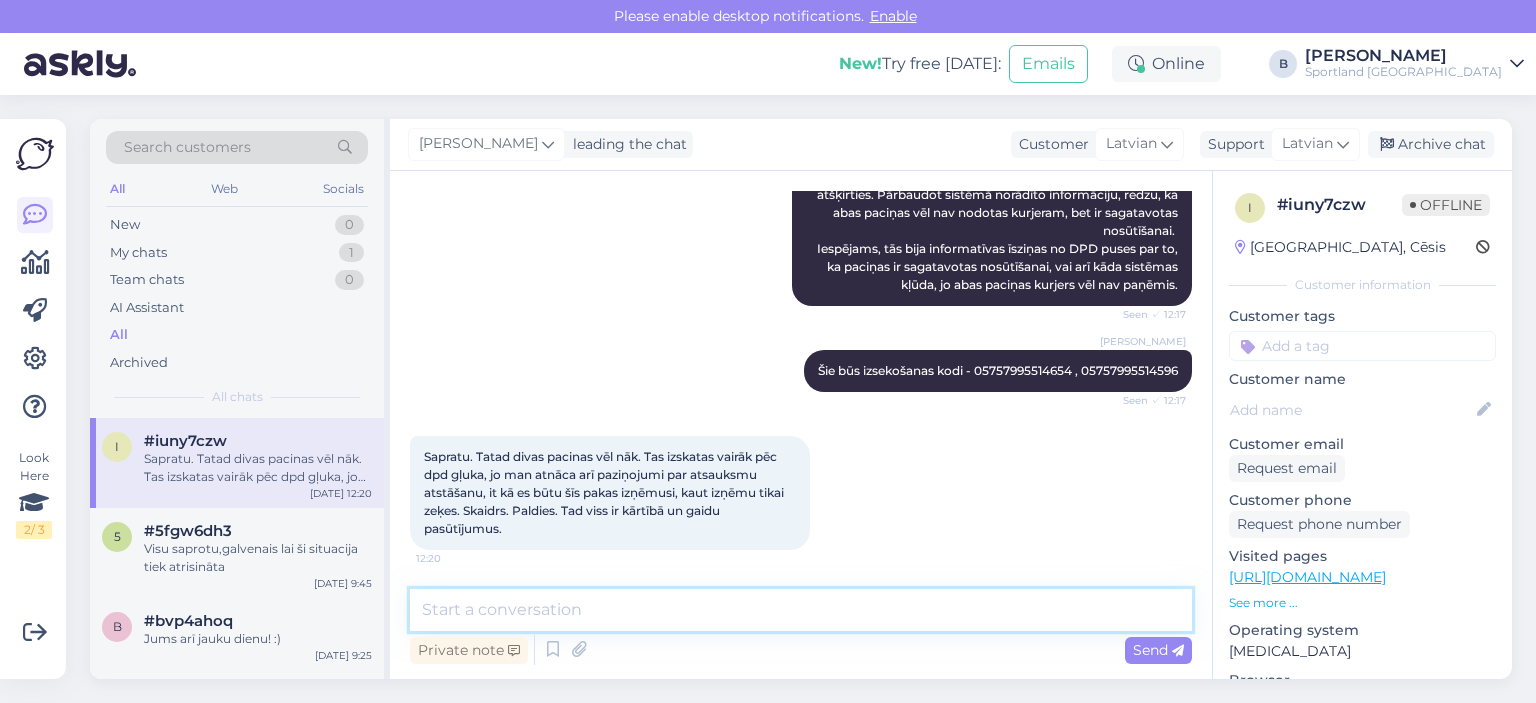click at bounding box center [801, 610] 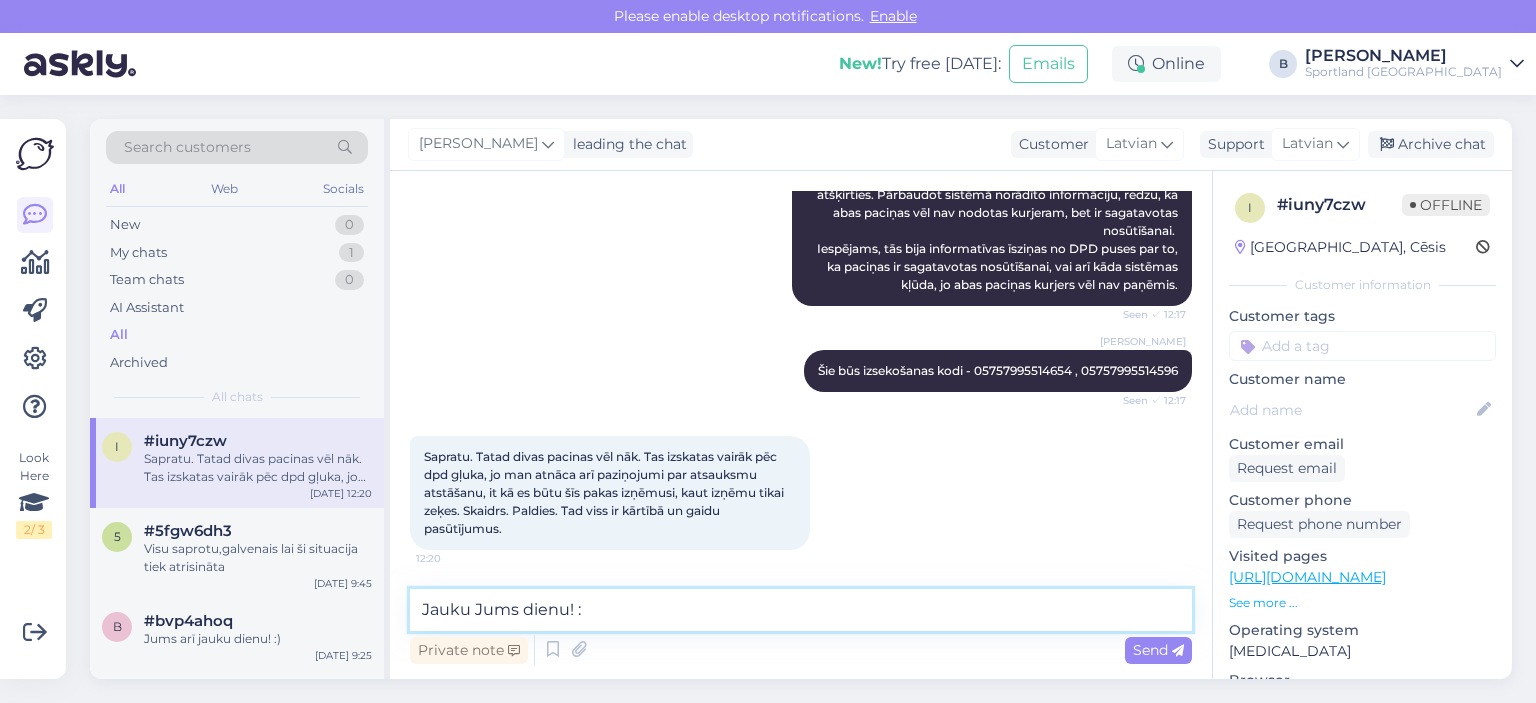 type on "Jauku Jums dienu! :)" 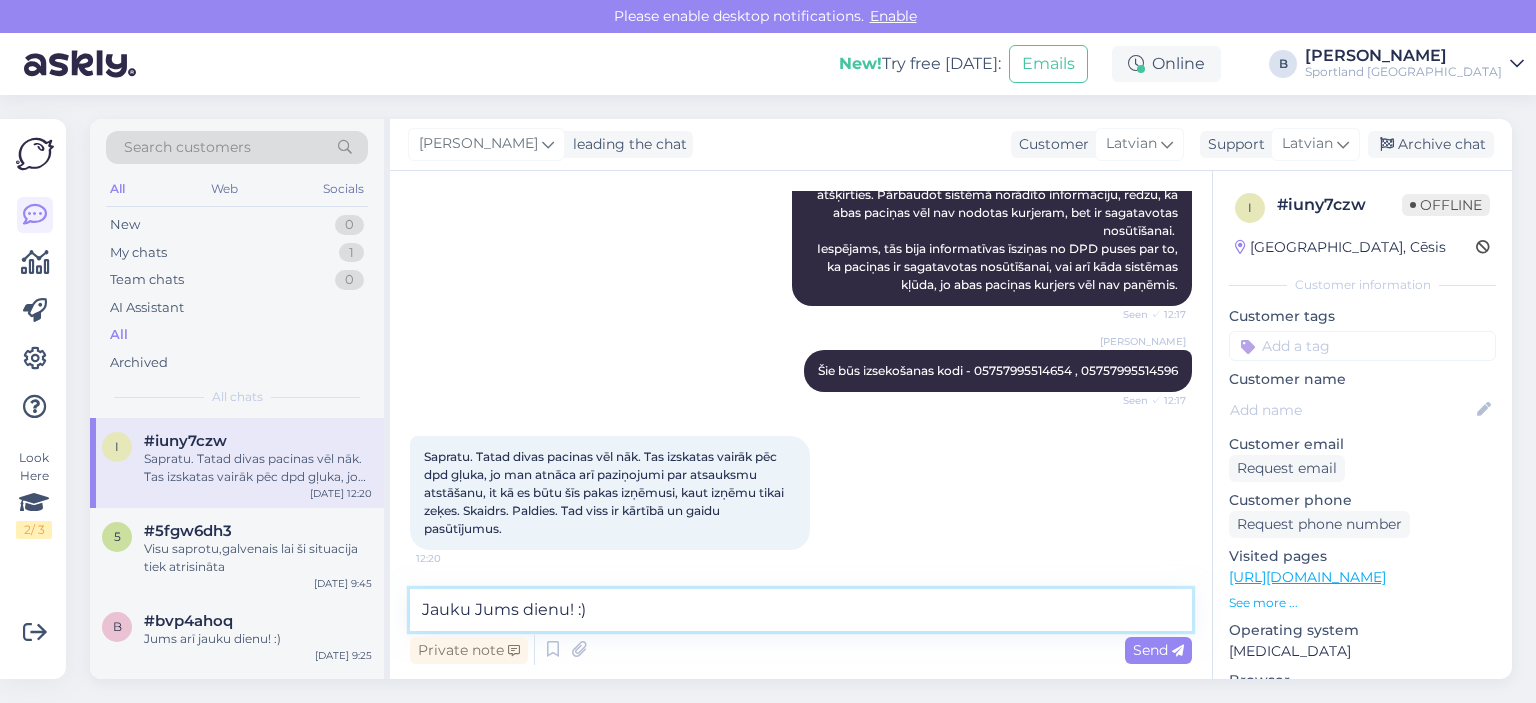 type 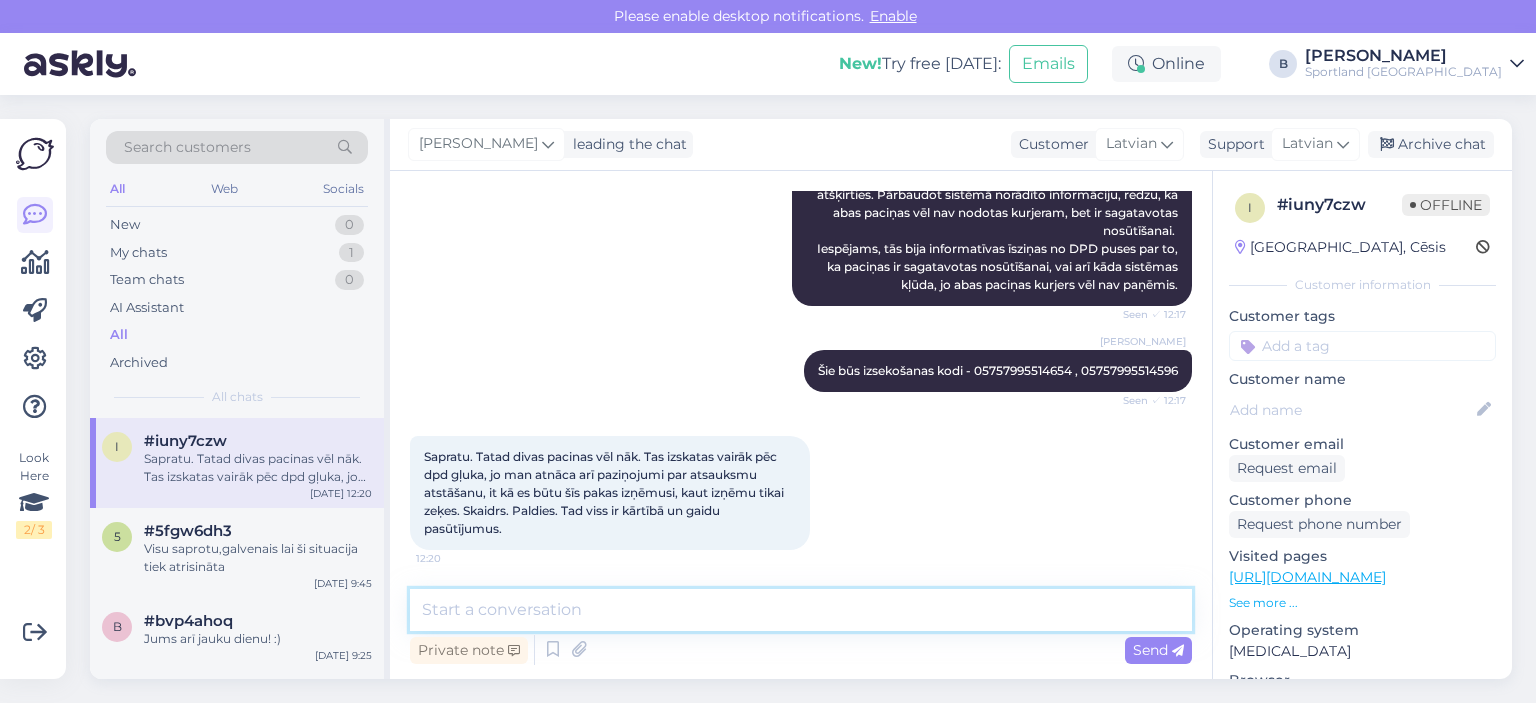 scroll, scrollTop: 3747, scrollLeft: 0, axis: vertical 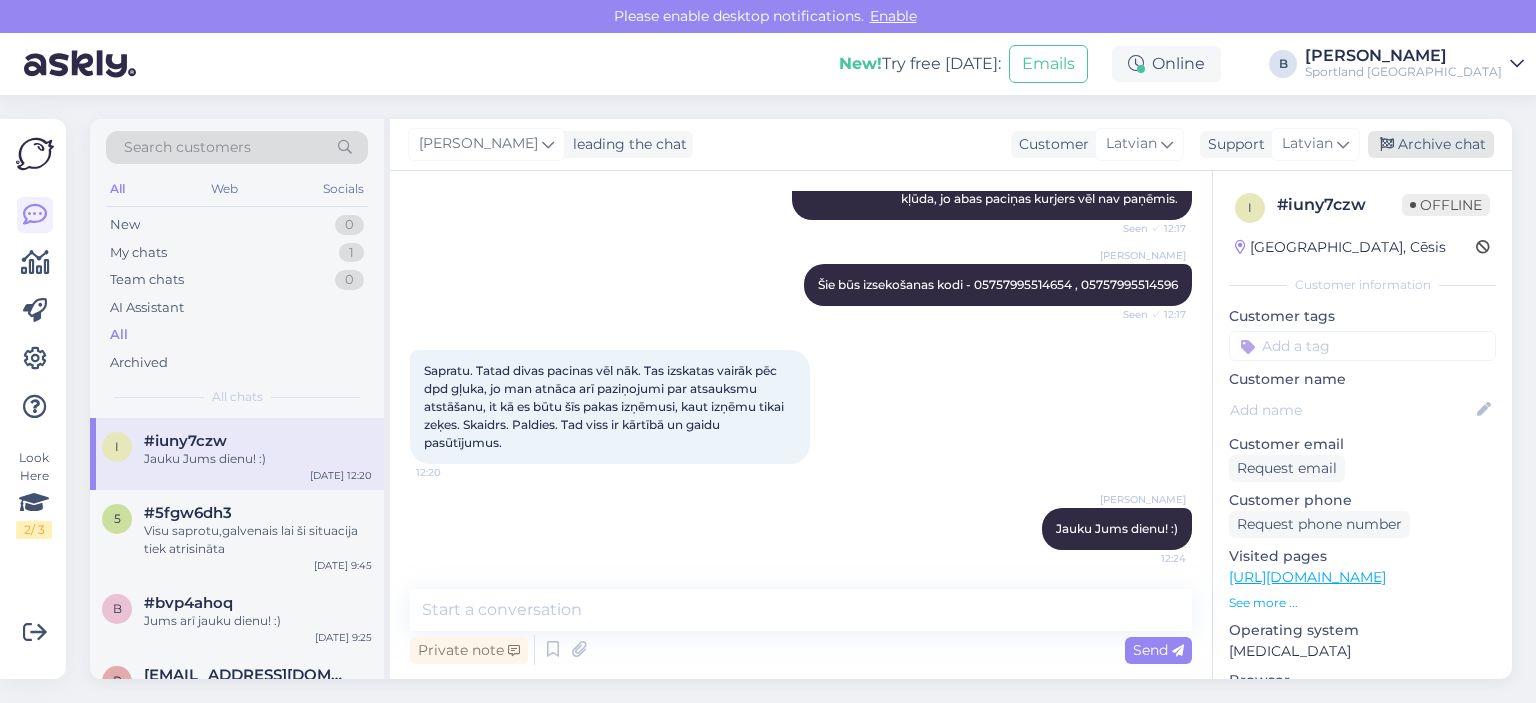 click on "Archive chat" at bounding box center [1431, 144] 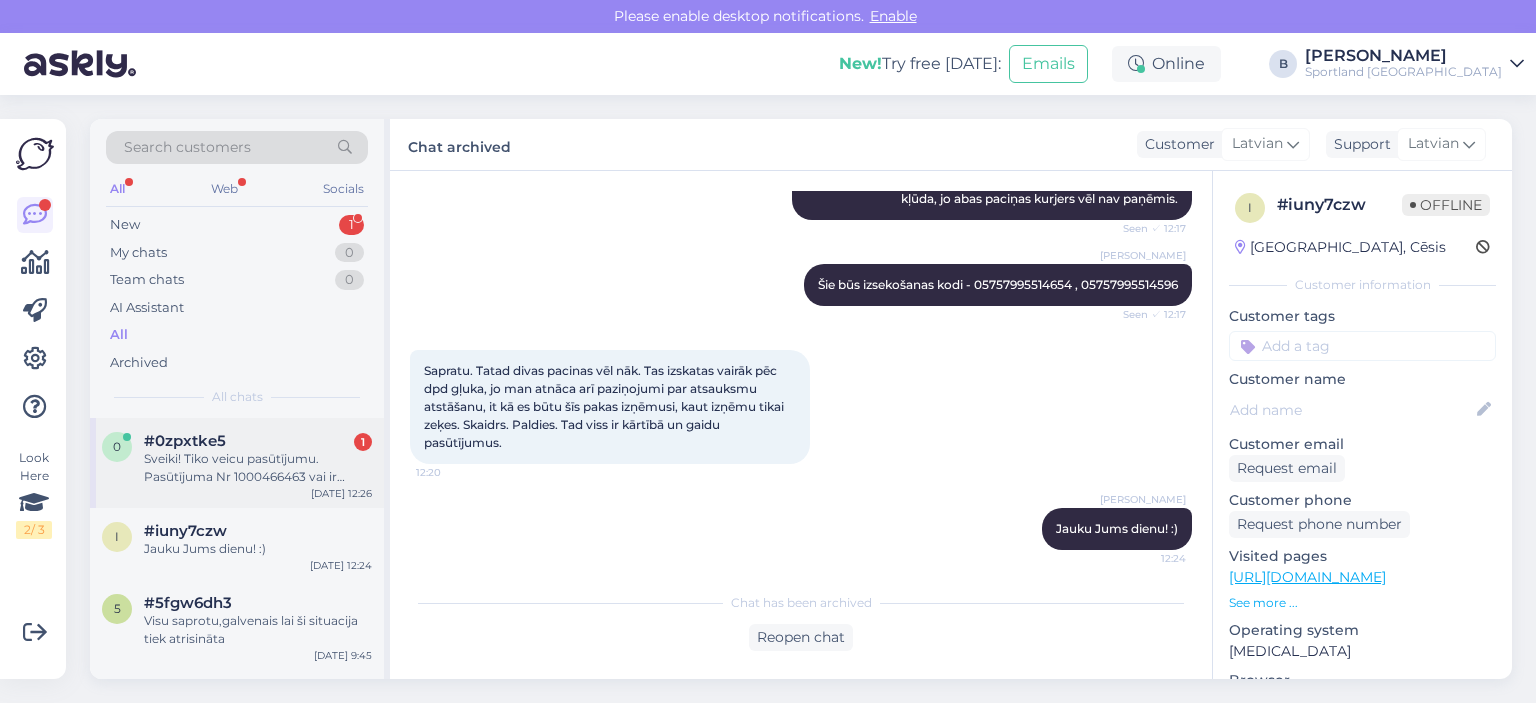click on "#0zpxtke5 1" at bounding box center [258, 441] 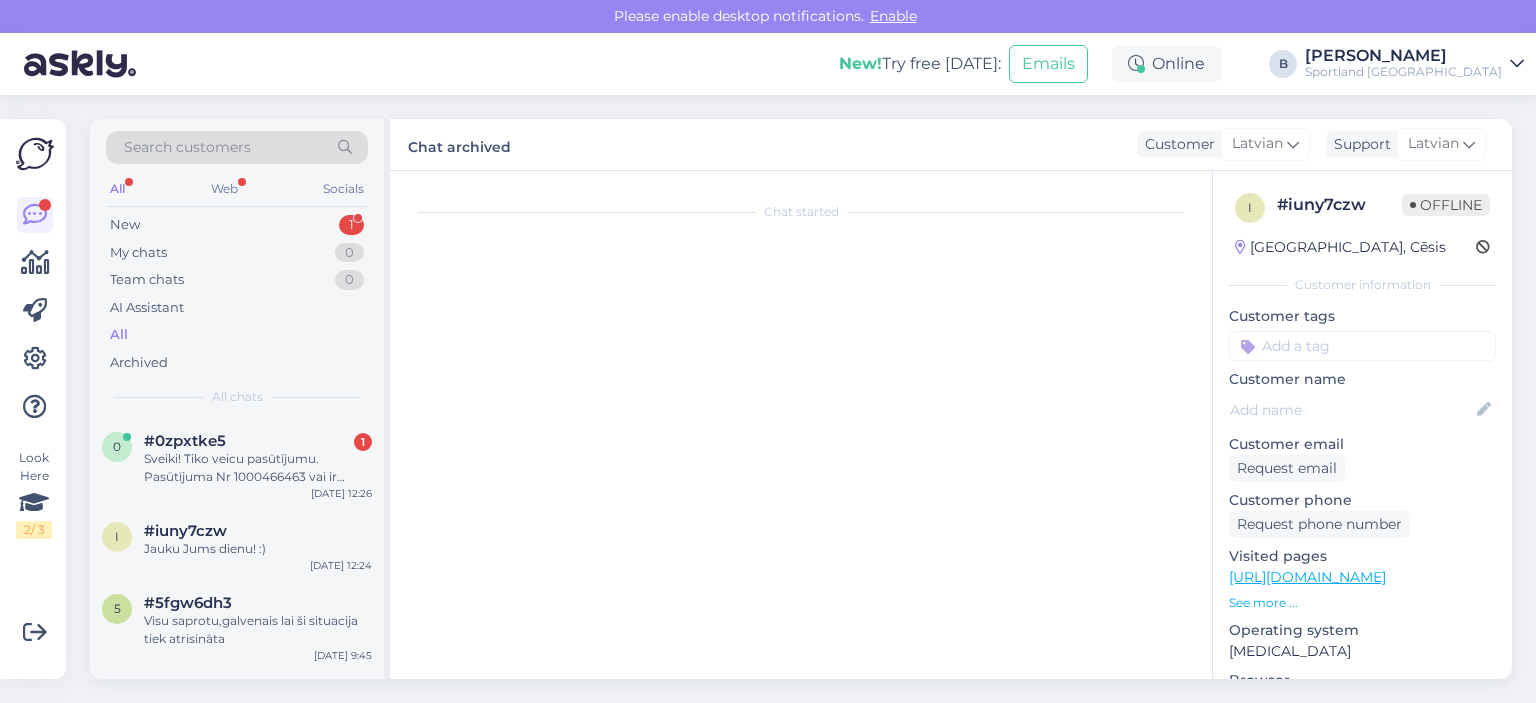 scroll, scrollTop: 0, scrollLeft: 0, axis: both 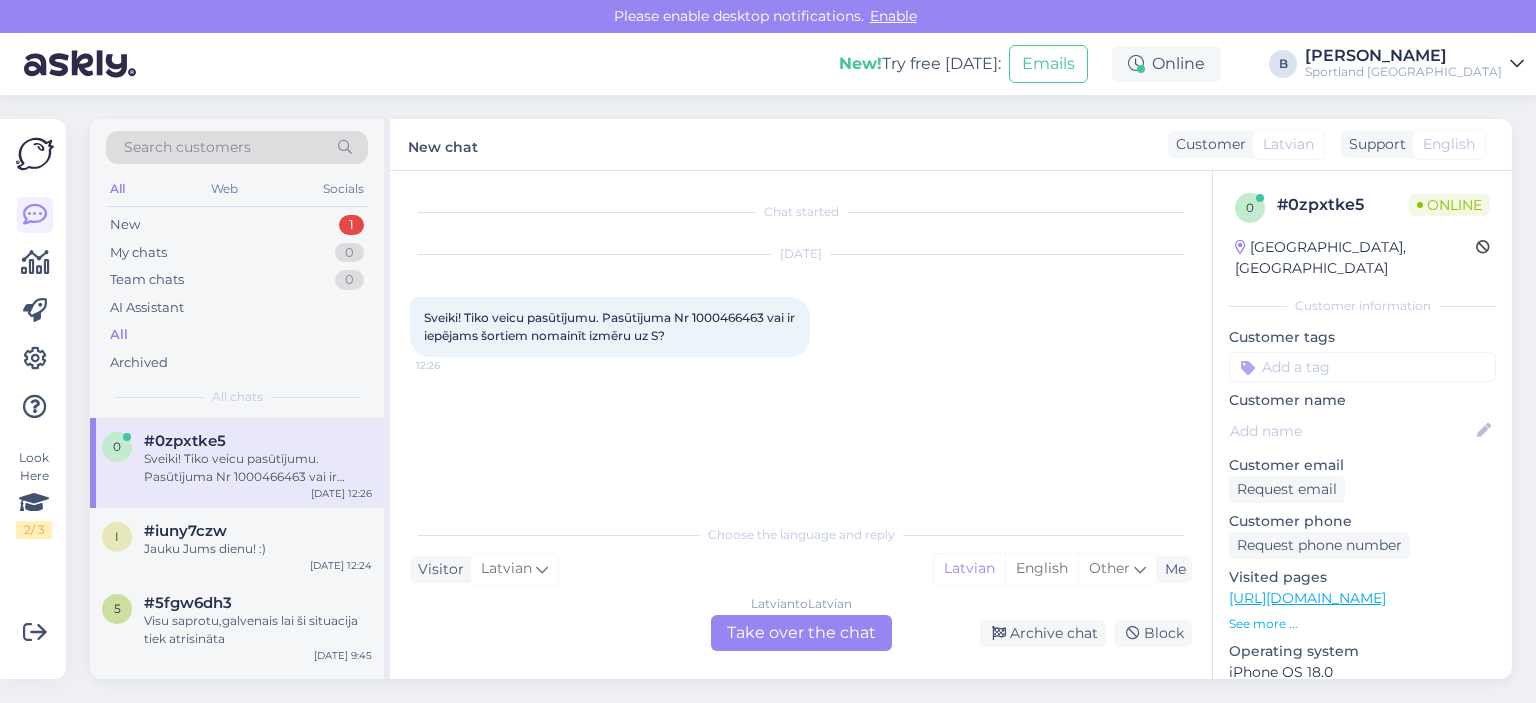 click on "Sveiki! Tiko veicu pasūtījumu. Pasūtījuma Nr 1000466463 vai ir iepējams šortiem nomainīt izmēru uz S?" at bounding box center (611, 326) 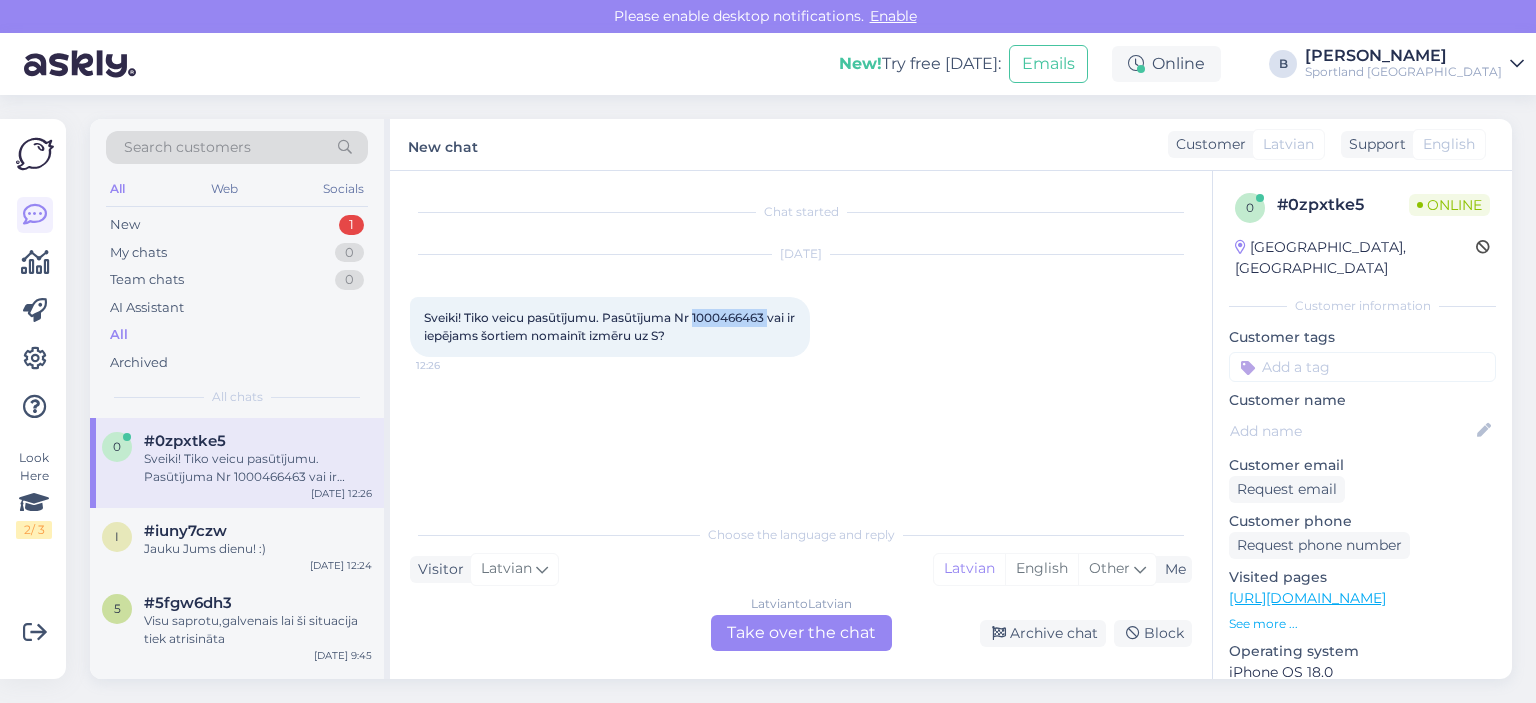 click on "Sveiki! Tiko veicu pasūtījumu. Pasūtījuma Nr 1000466463 vai ir iepējams šortiem nomainīt izmēru uz S?" at bounding box center [611, 326] 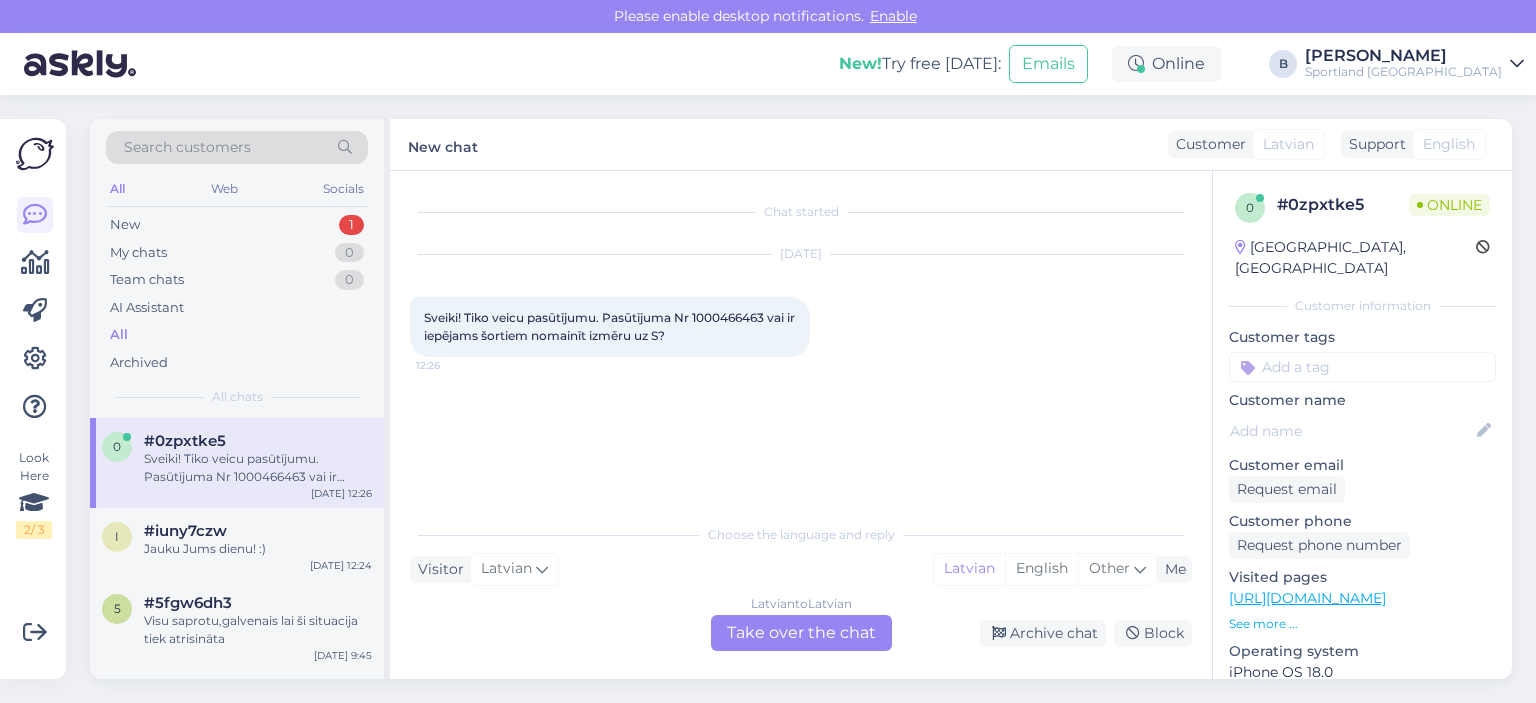 click on "Latvian  to  Latvian Take over the chat" at bounding box center (801, 633) 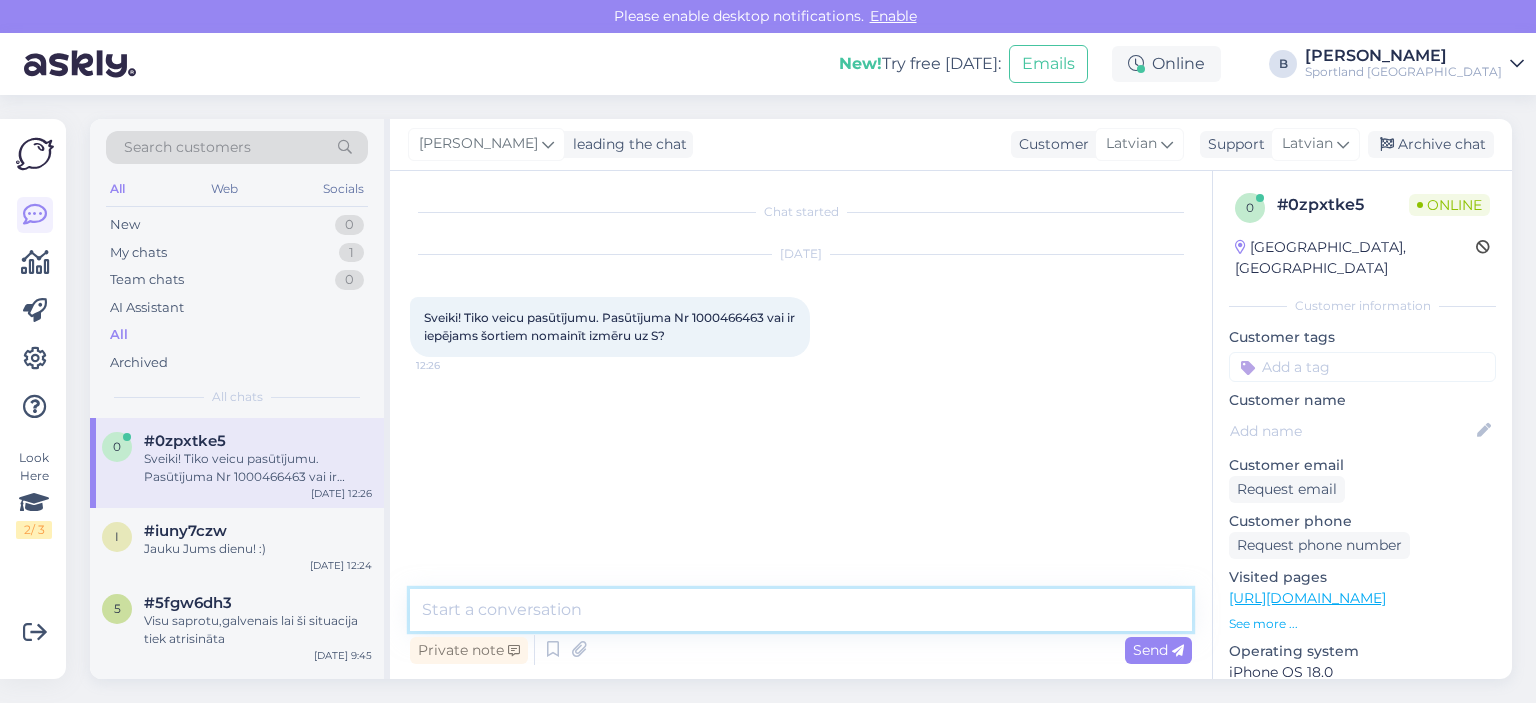 click at bounding box center (801, 610) 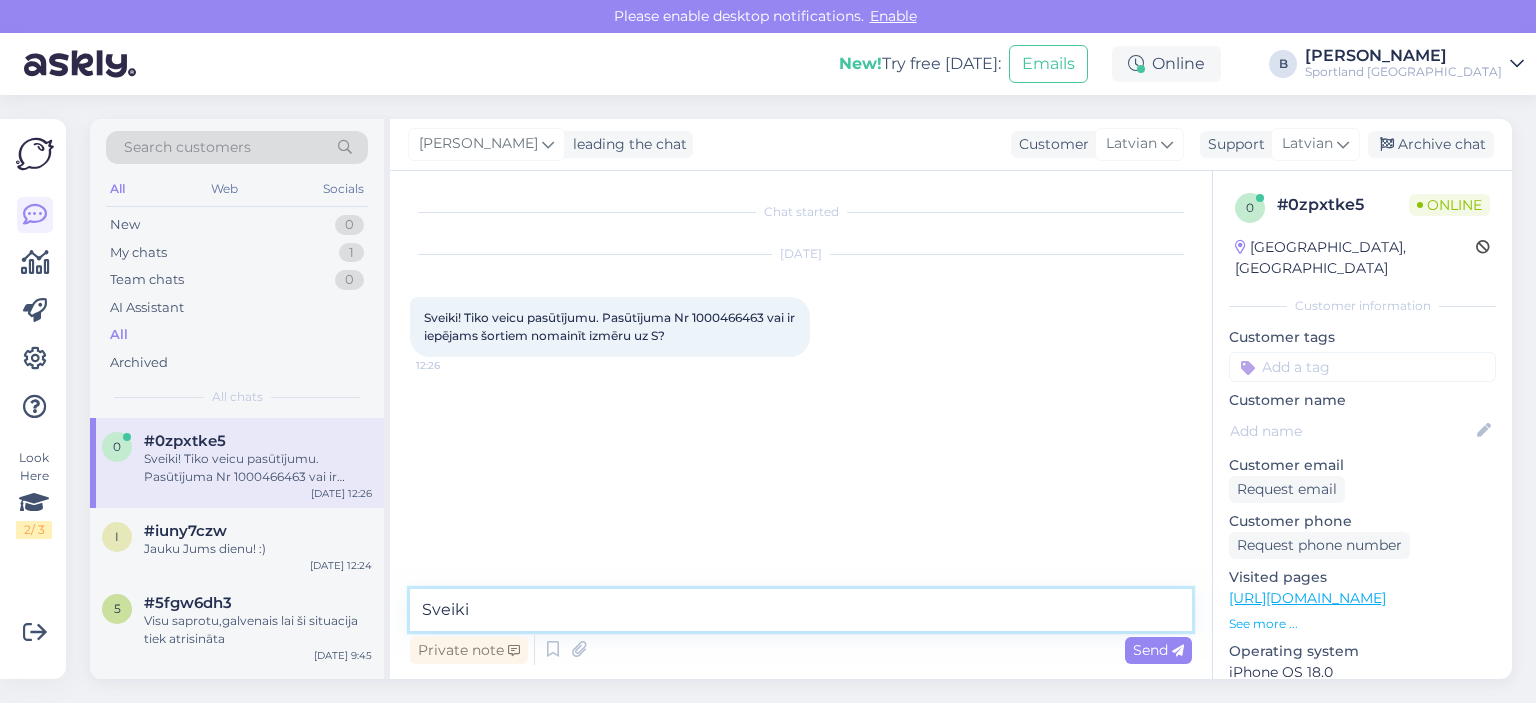 type on "Sveiki." 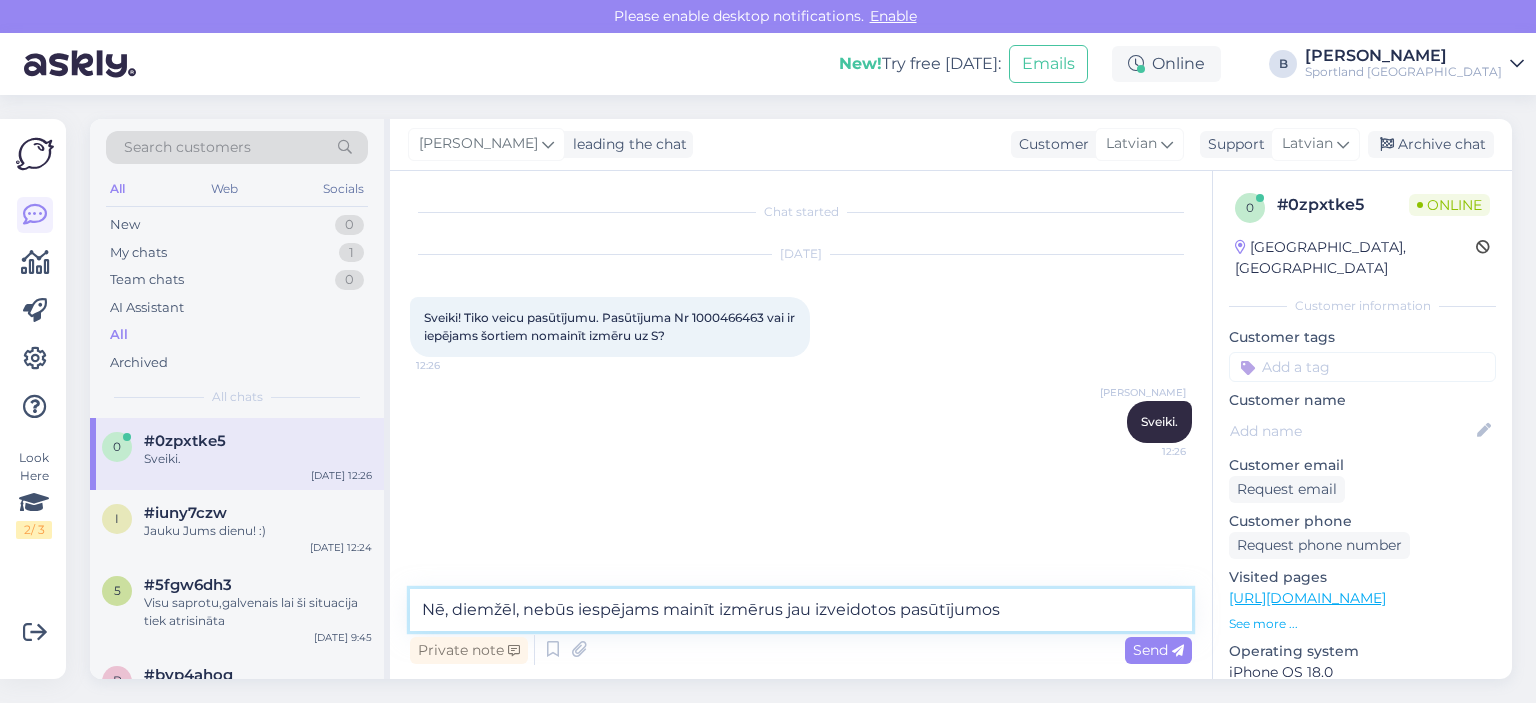 type on "Nē, diemžēl, nebūs iespējams mainīt izmērus jau izveidotos pasūtījumos." 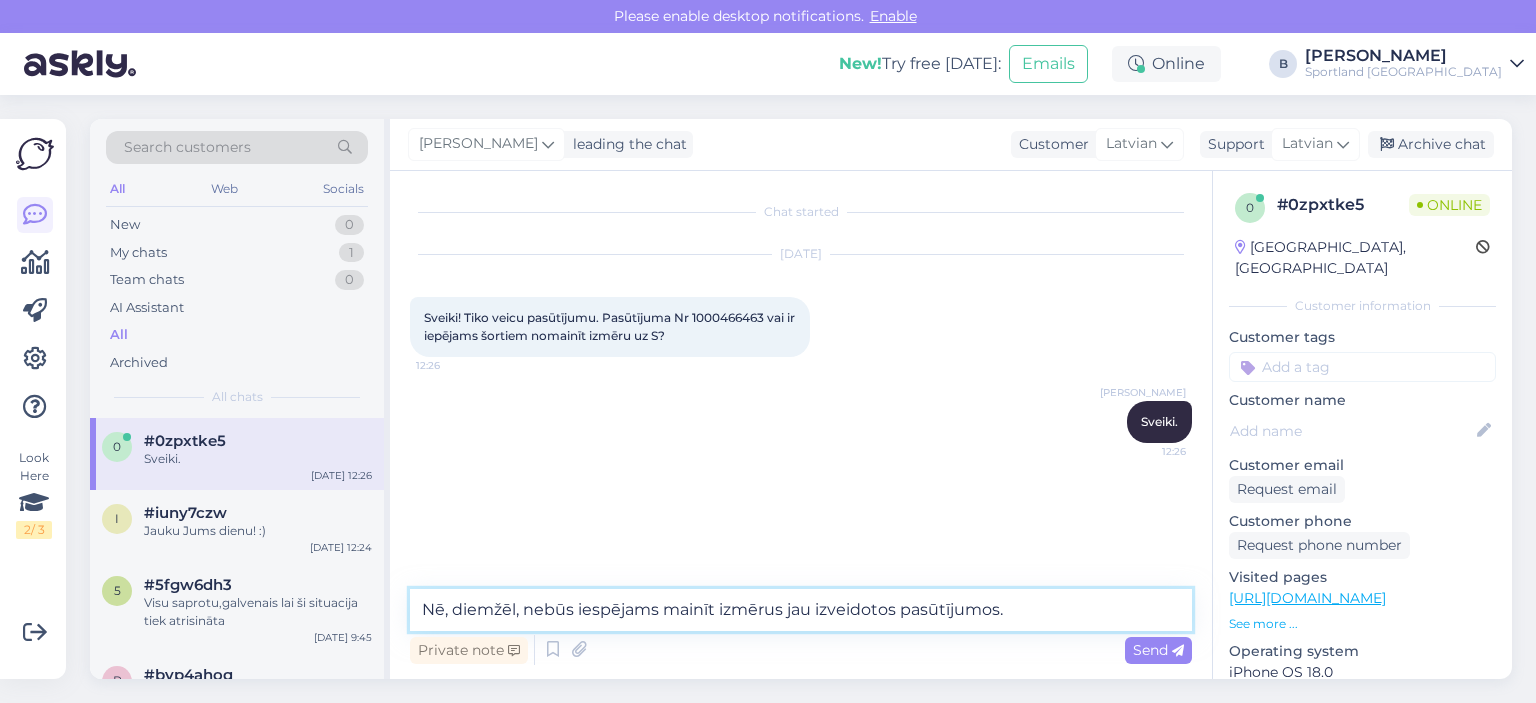 type 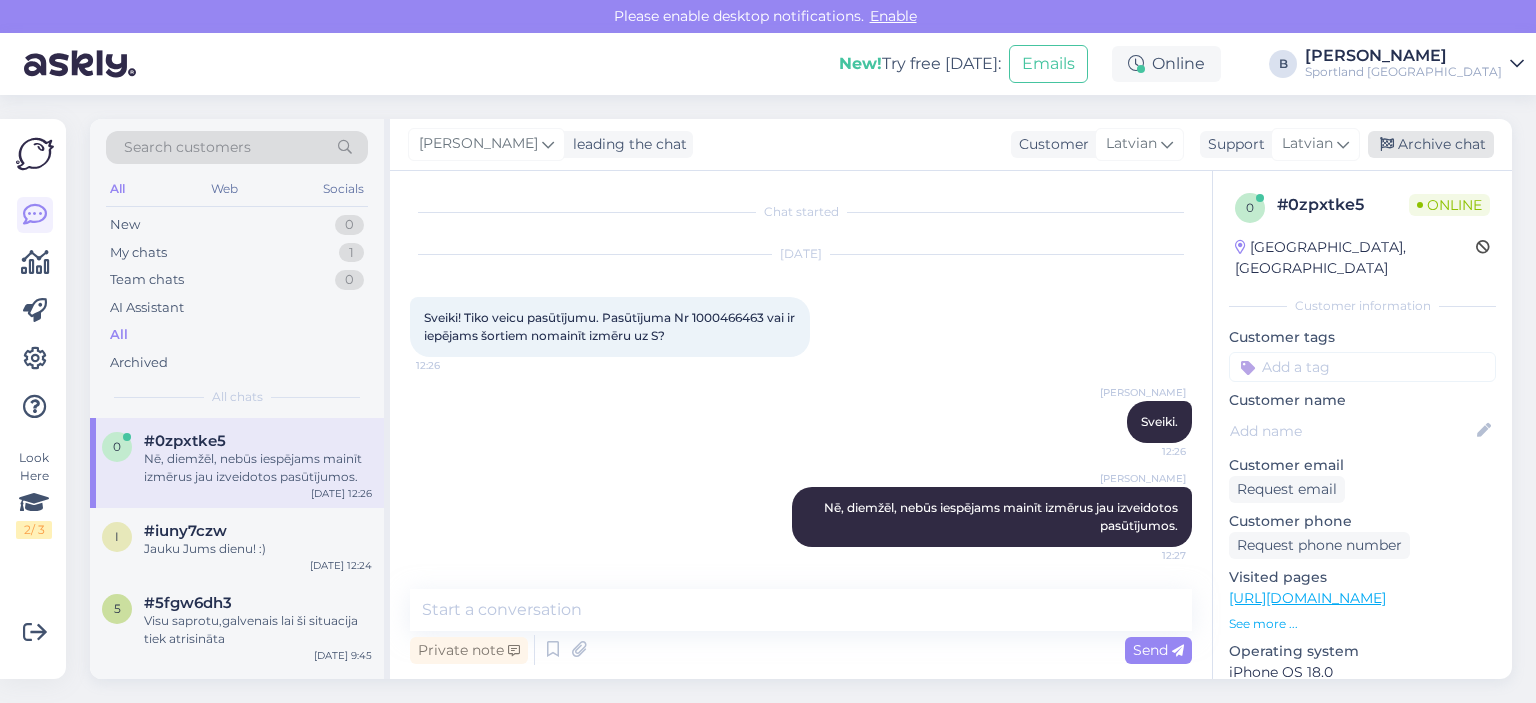 click on "Archive chat" at bounding box center (1431, 144) 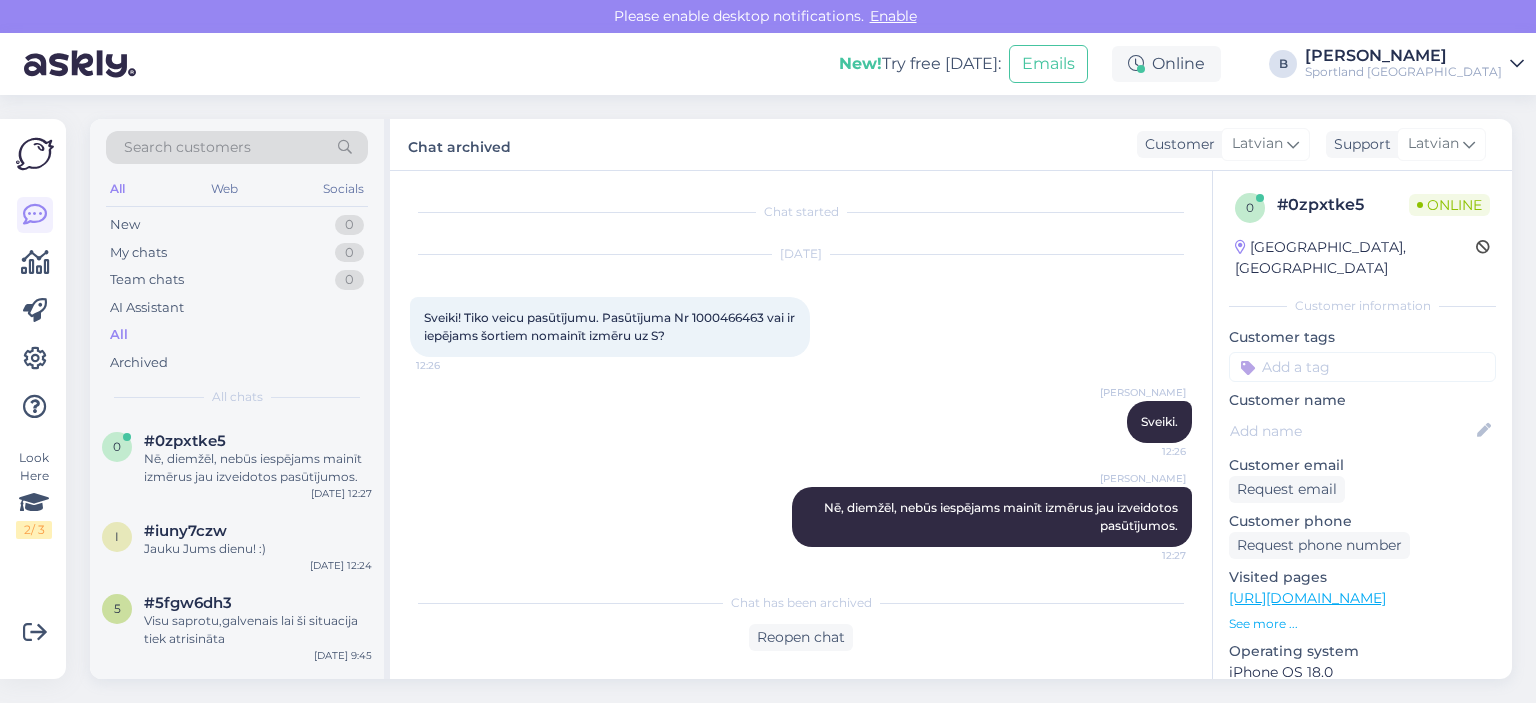 click on "Sveiki! Tiko veicu pasūtījumu. Pasūtījuma Nr 1000466463 vai ir iepējams šortiem nomainīt izmēru uz S?" at bounding box center [611, 326] 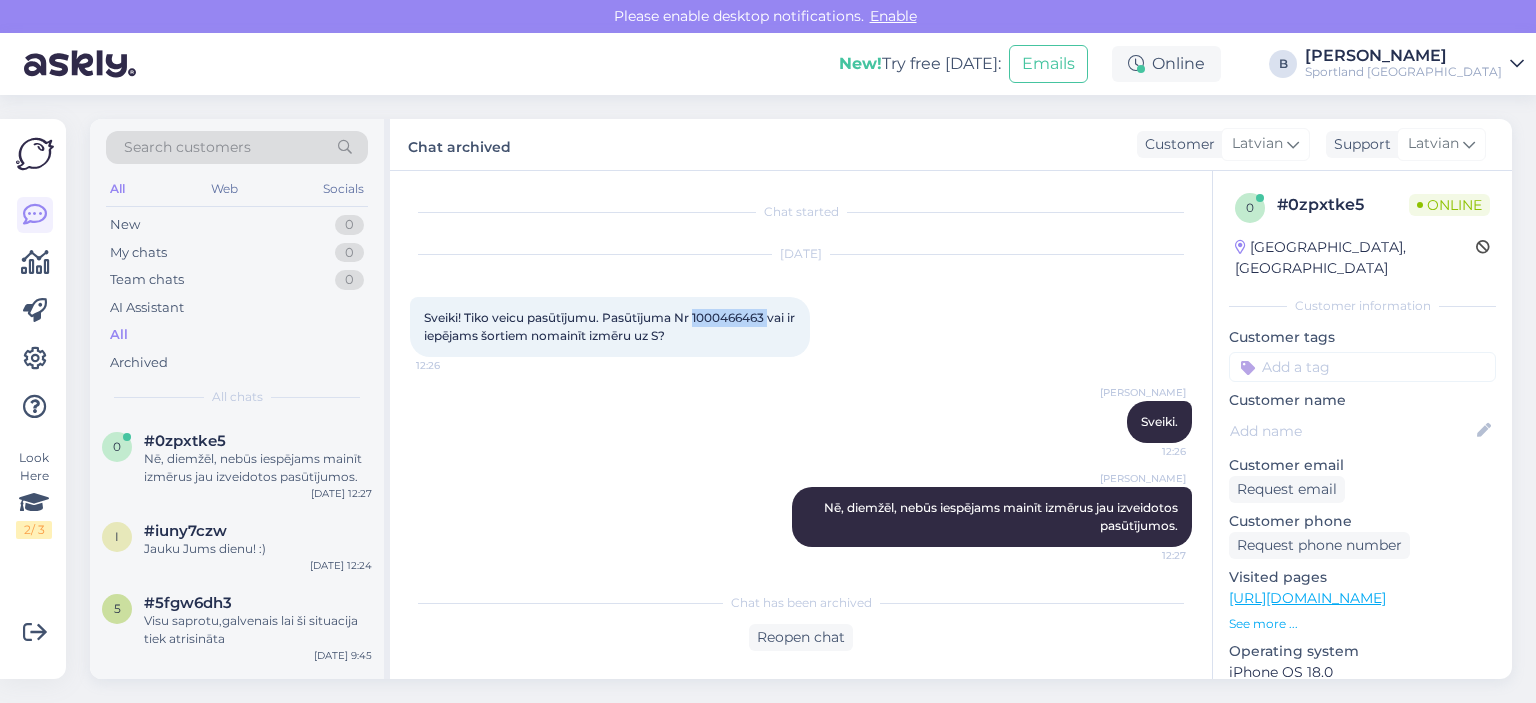 click on "Sveiki! Tiko veicu pasūtījumu. Pasūtījuma Nr 1000466463 vai ir iepējams šortiem nomainīt izmēru uz S?" at bounding box center [611, 326] 